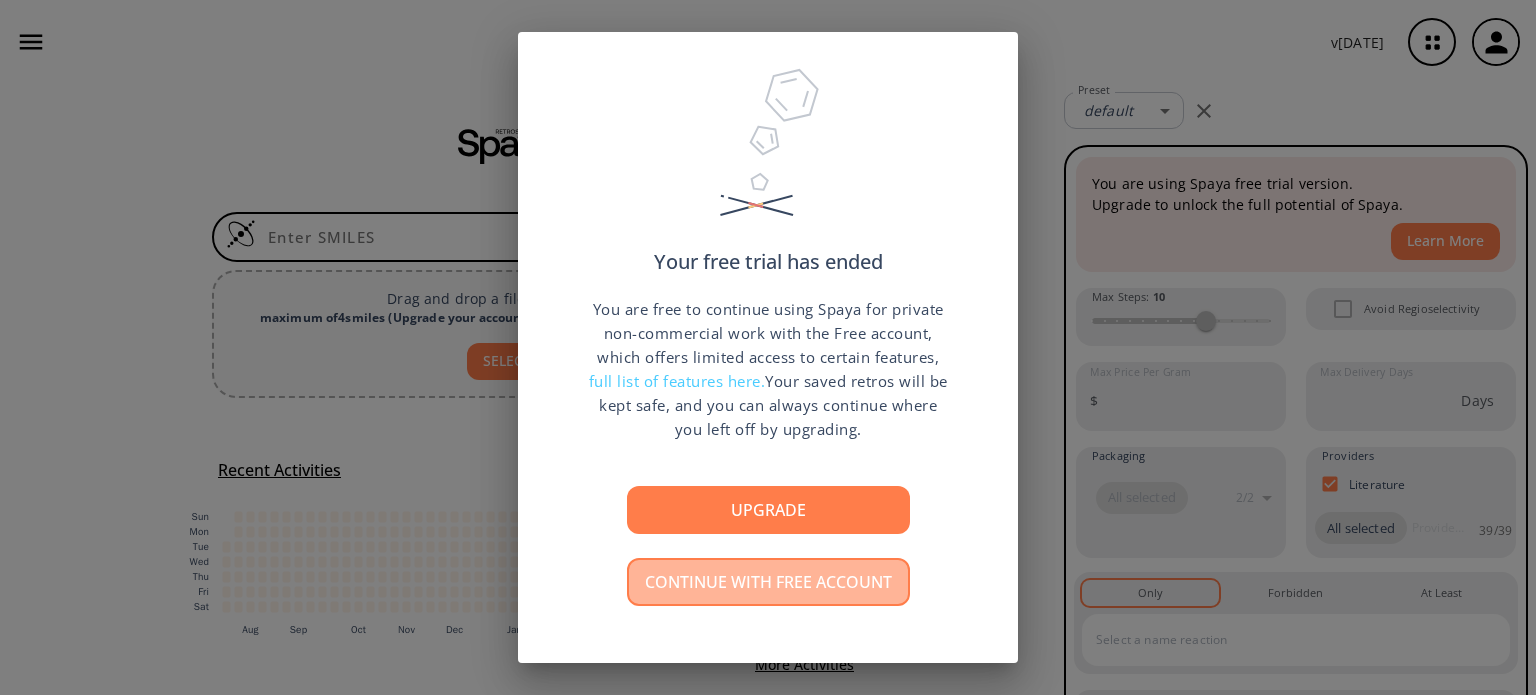 scroll, scrollTop: 0, scrollLeft: 0, axis: both 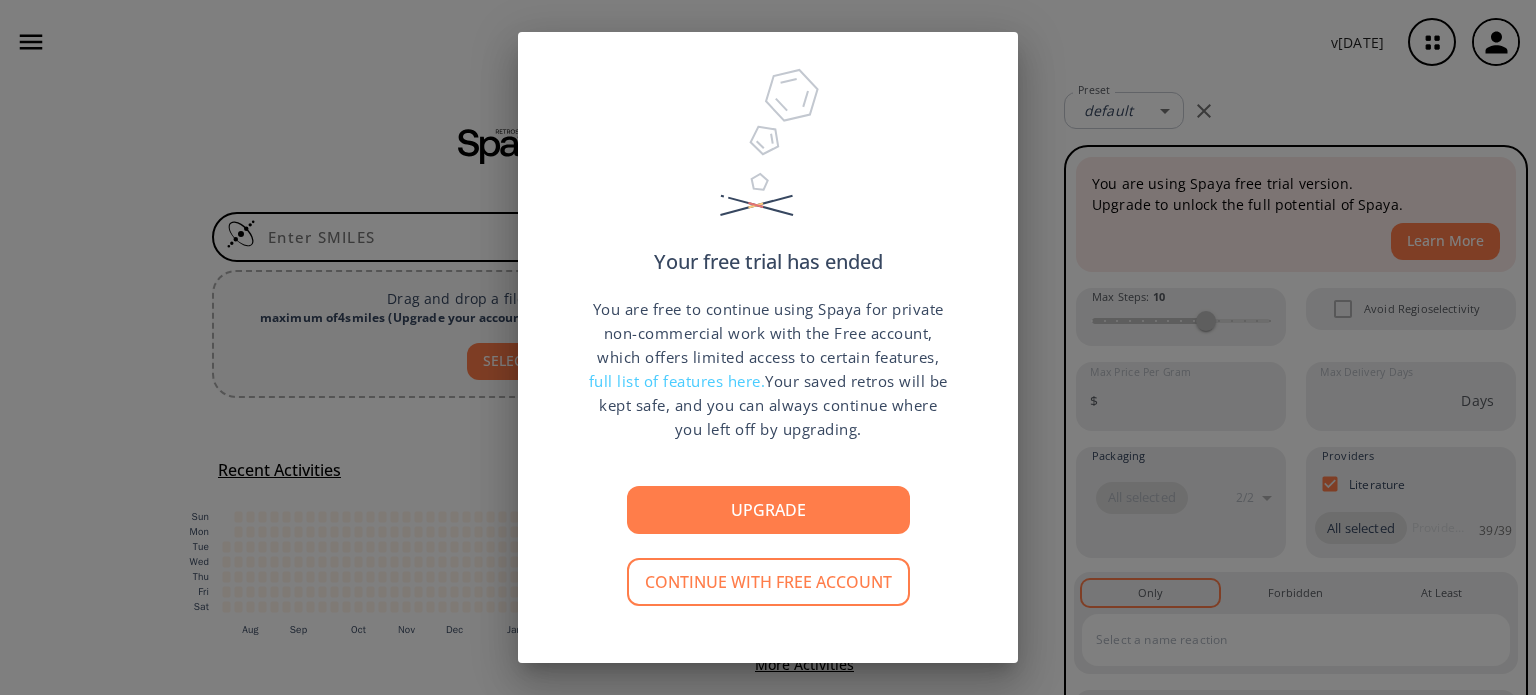 click on "Your free trial has ended You are free to continue using Spaya for private non-commercial work with the Free account, which offers limited access to certain features,   full list of features here.  Your saved retros will be kept safe, and you can always continue where you left off by upgrading. Upgrade Continue with free account" at bounding box center (768, 347) 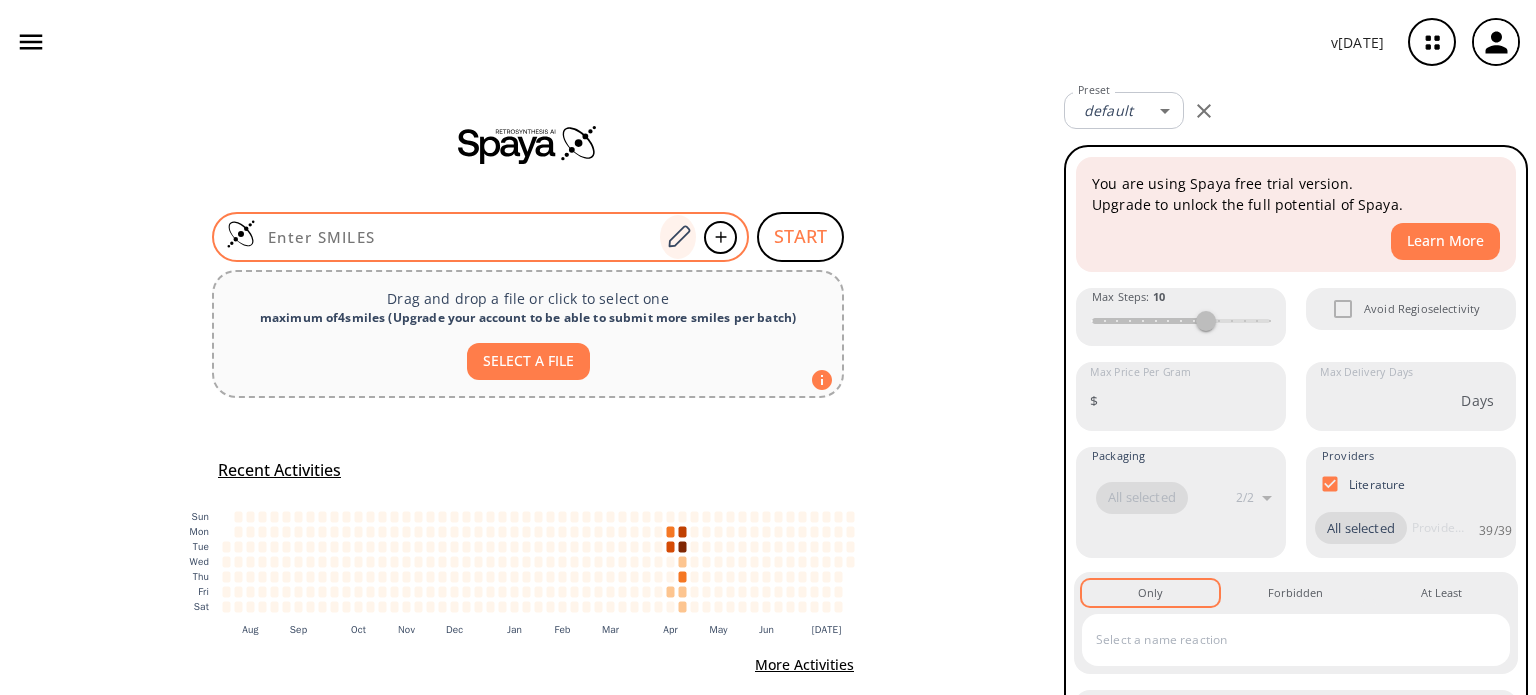scroll, scrollTop: 0, scrollLeft: 0, axis: both 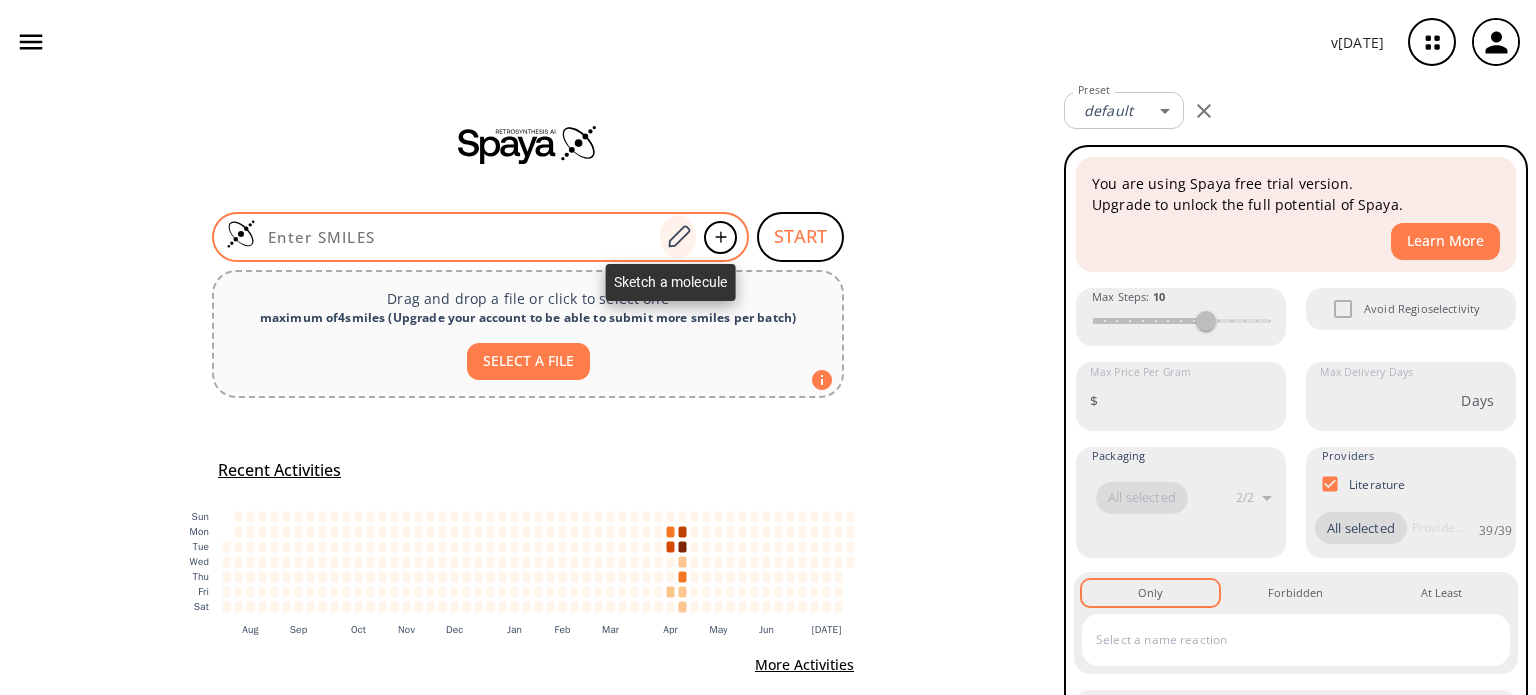 click 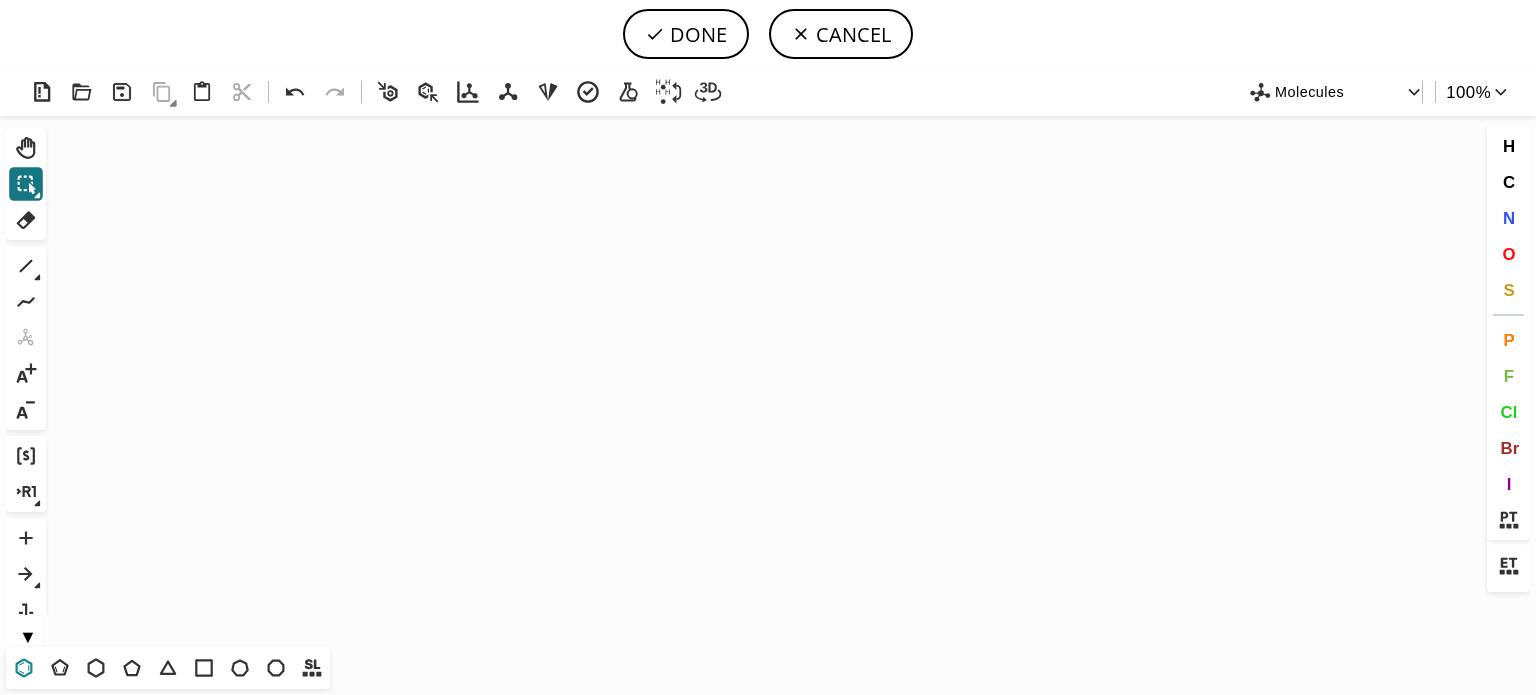 click 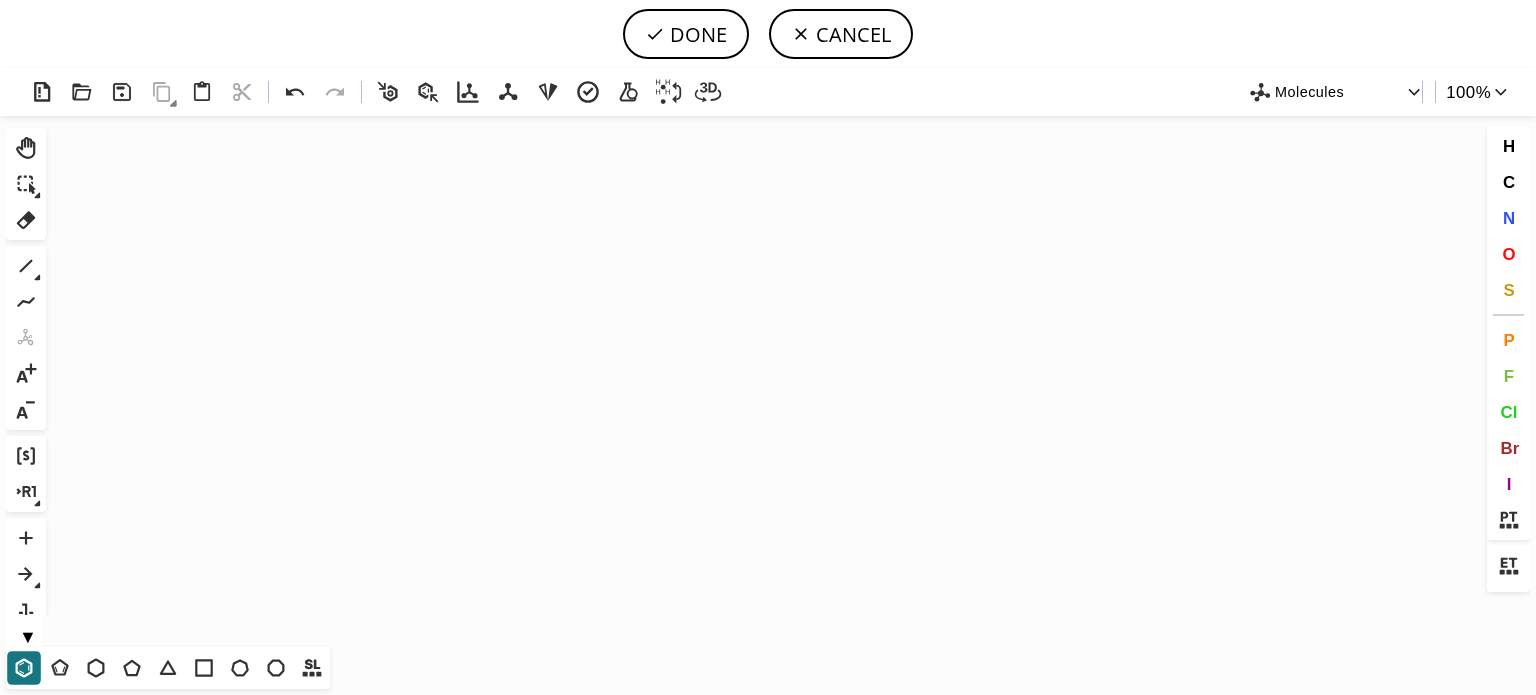 click on "Created with [PERSON_NAME] 2.3.0" 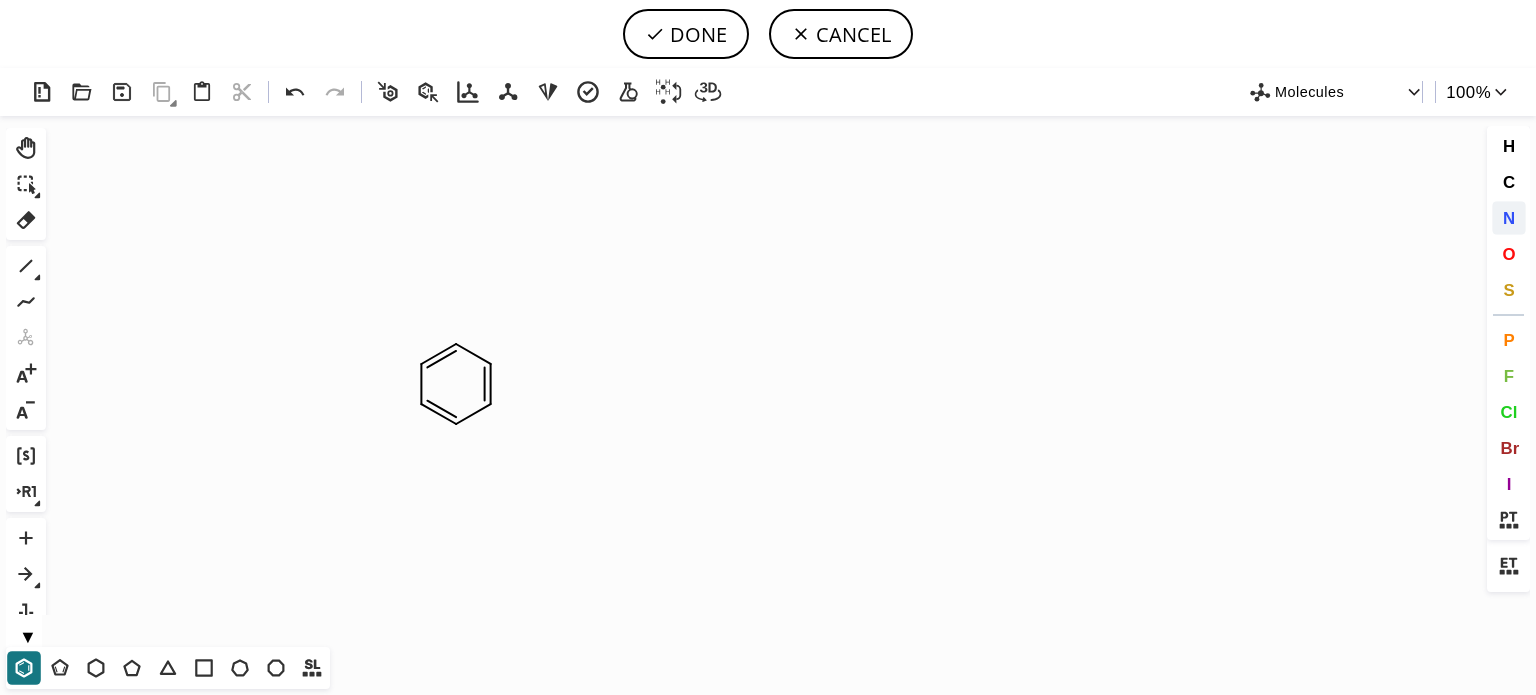 click on "N" at bounding box center (1509, 218) 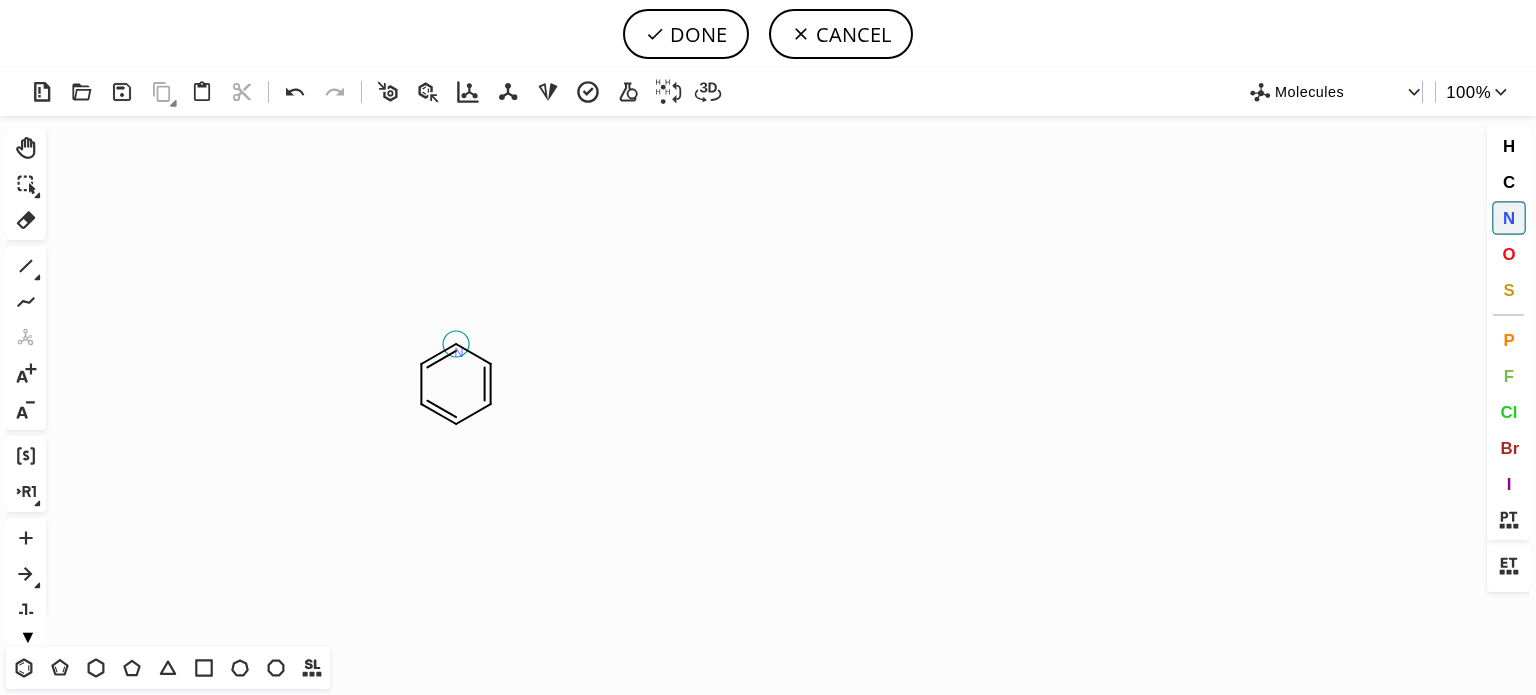 click on "N" 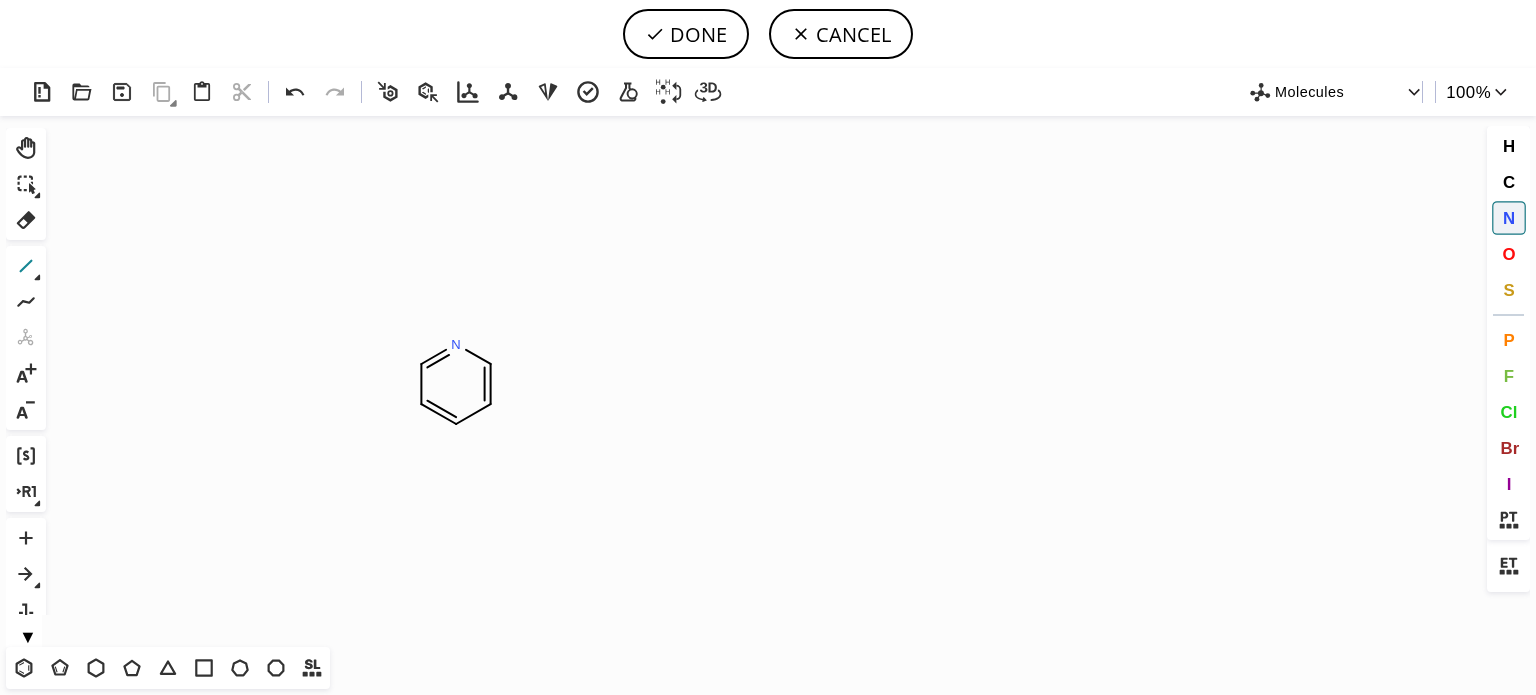click 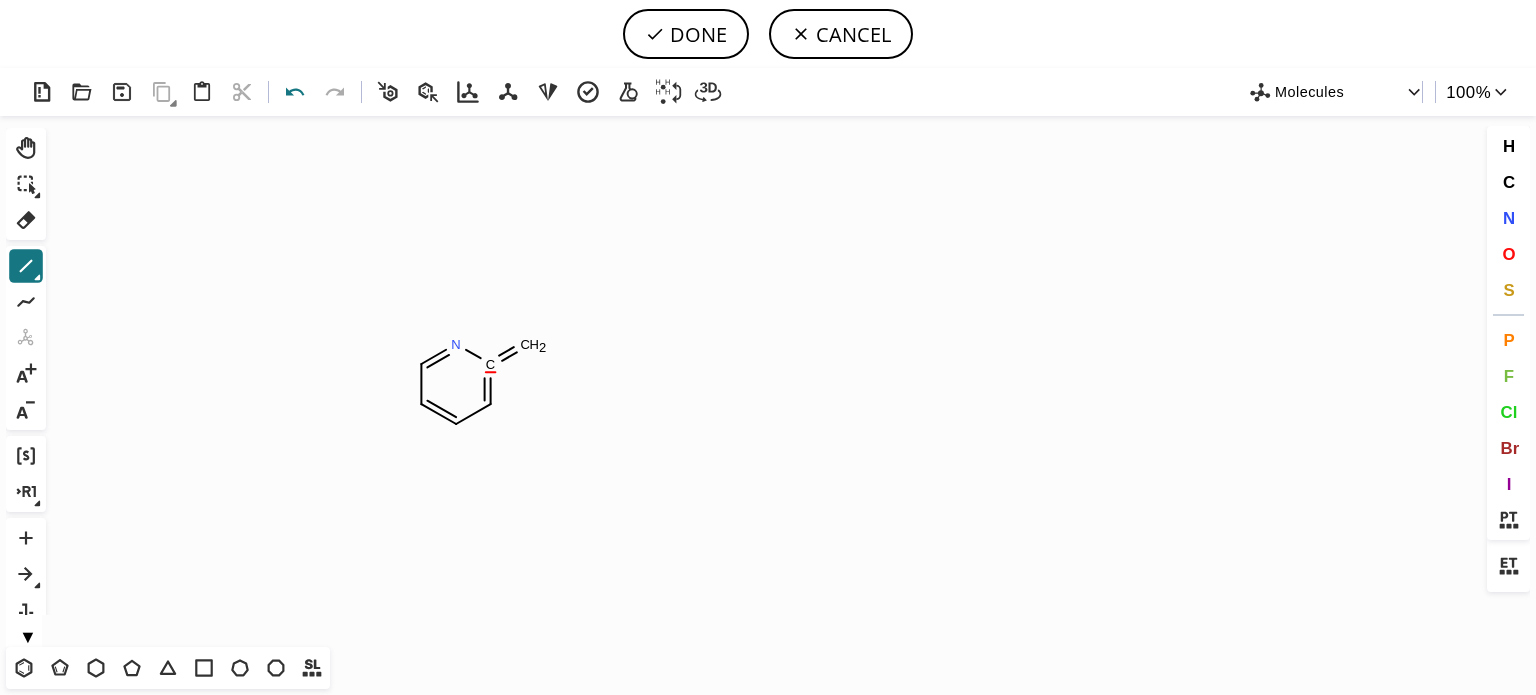 click 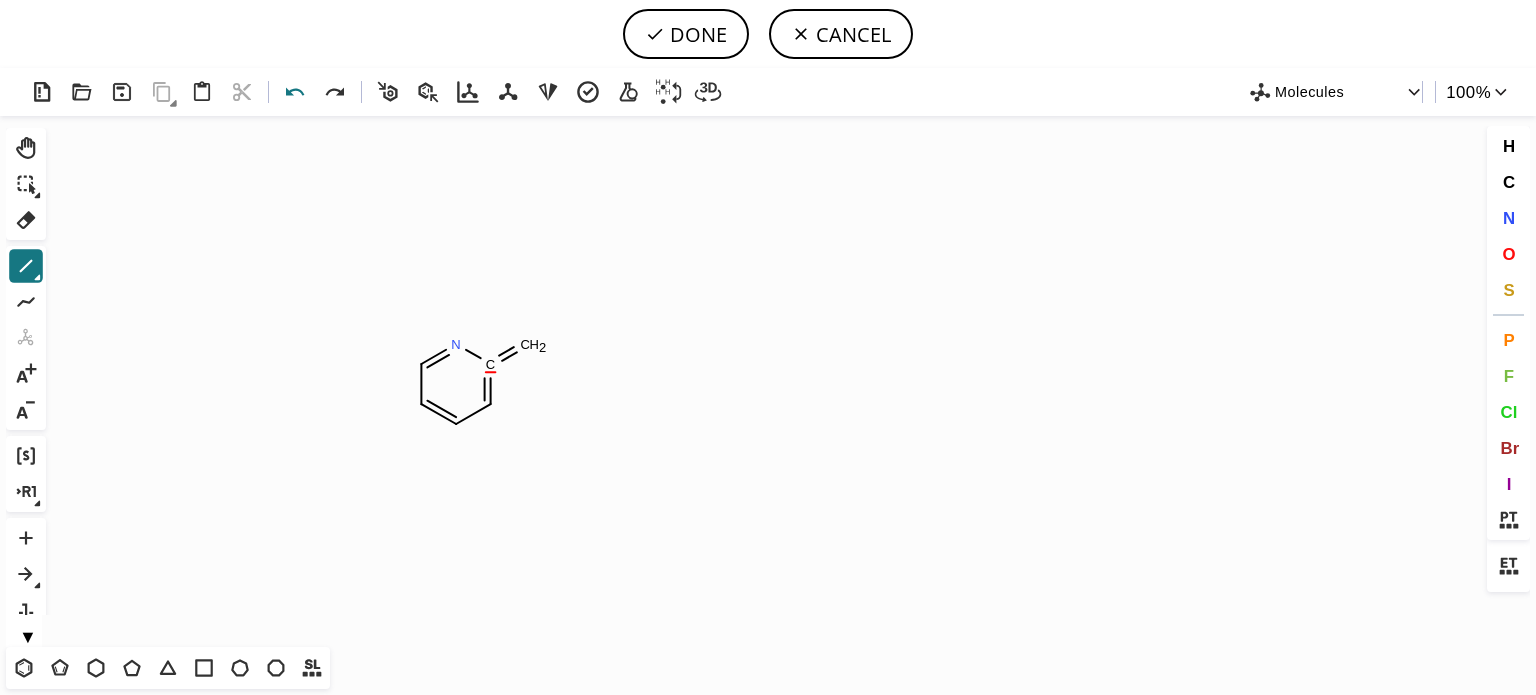 click 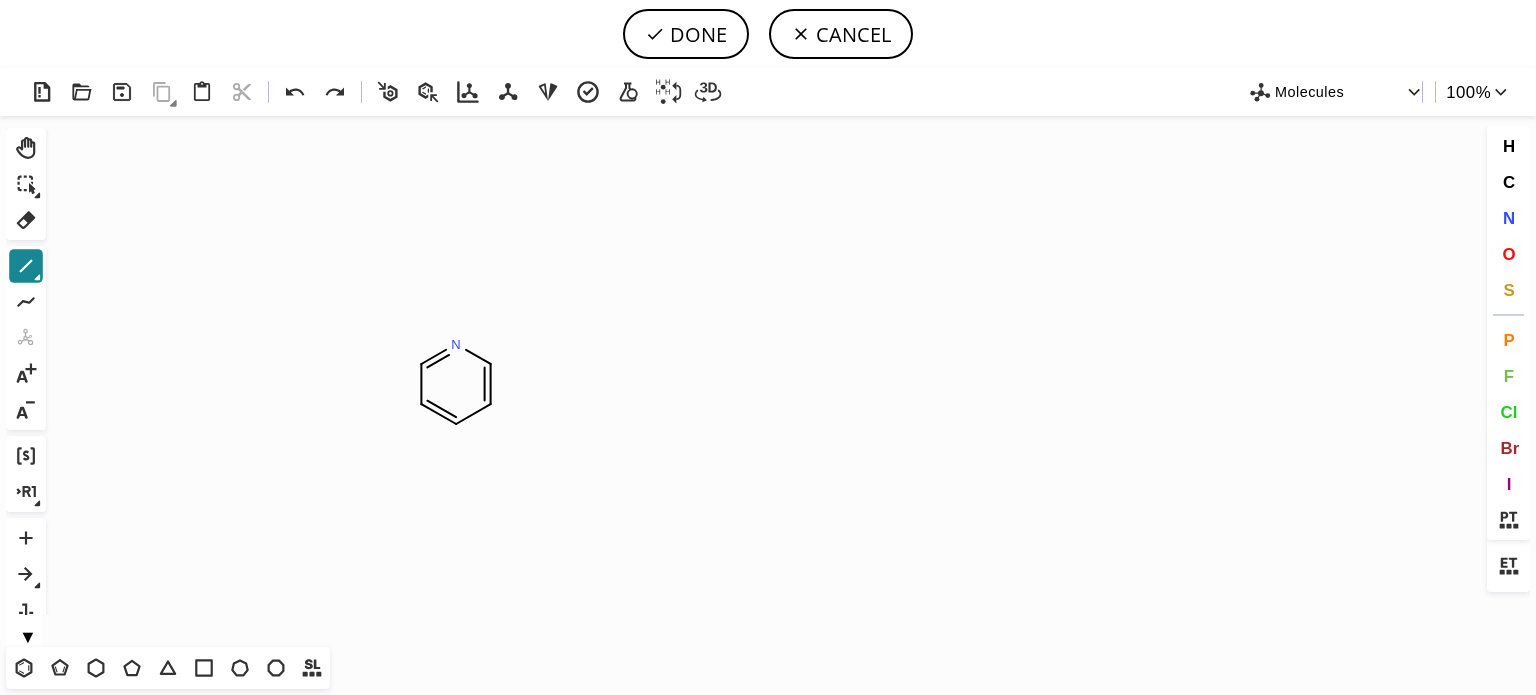 click 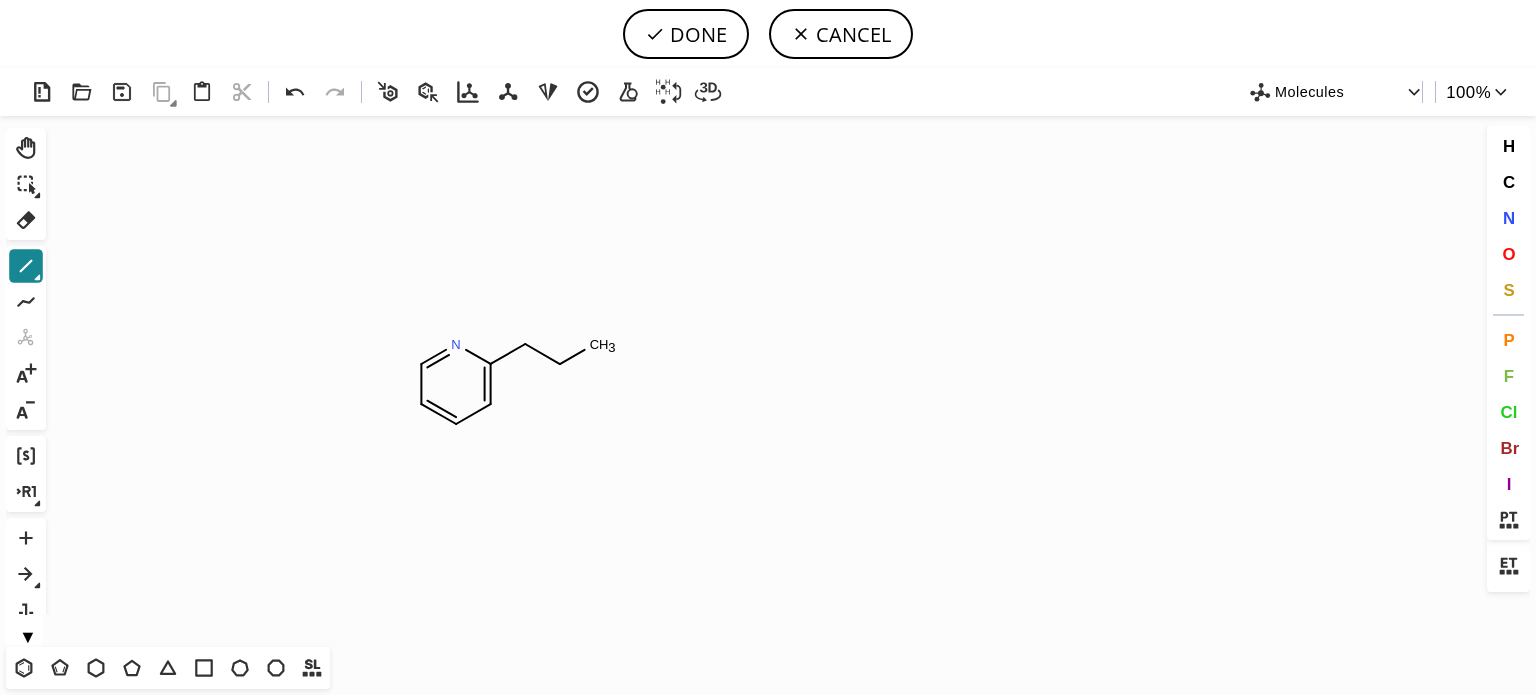 click 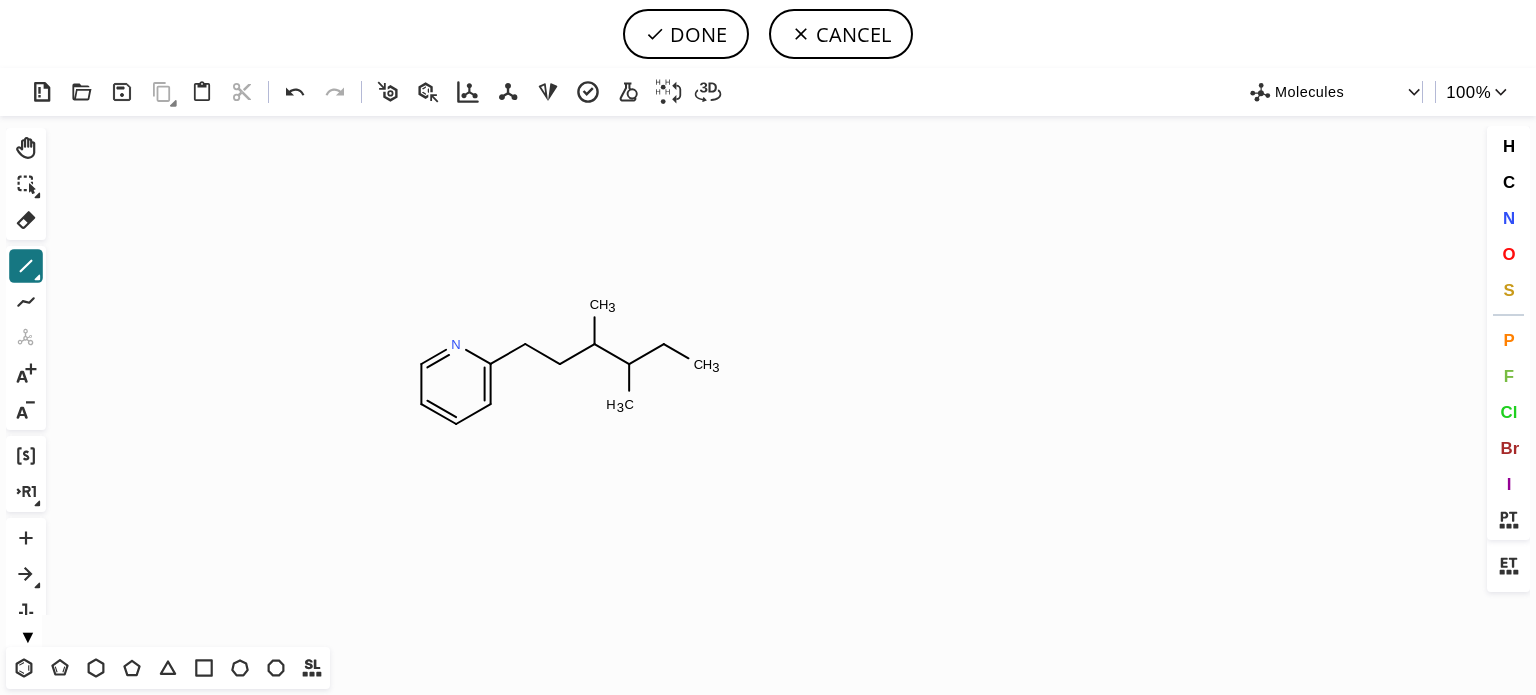 drag, startPoint x: 28, startPoint y: 225, endPoint x: 736, endPoint y: 357, distance: 720.19995 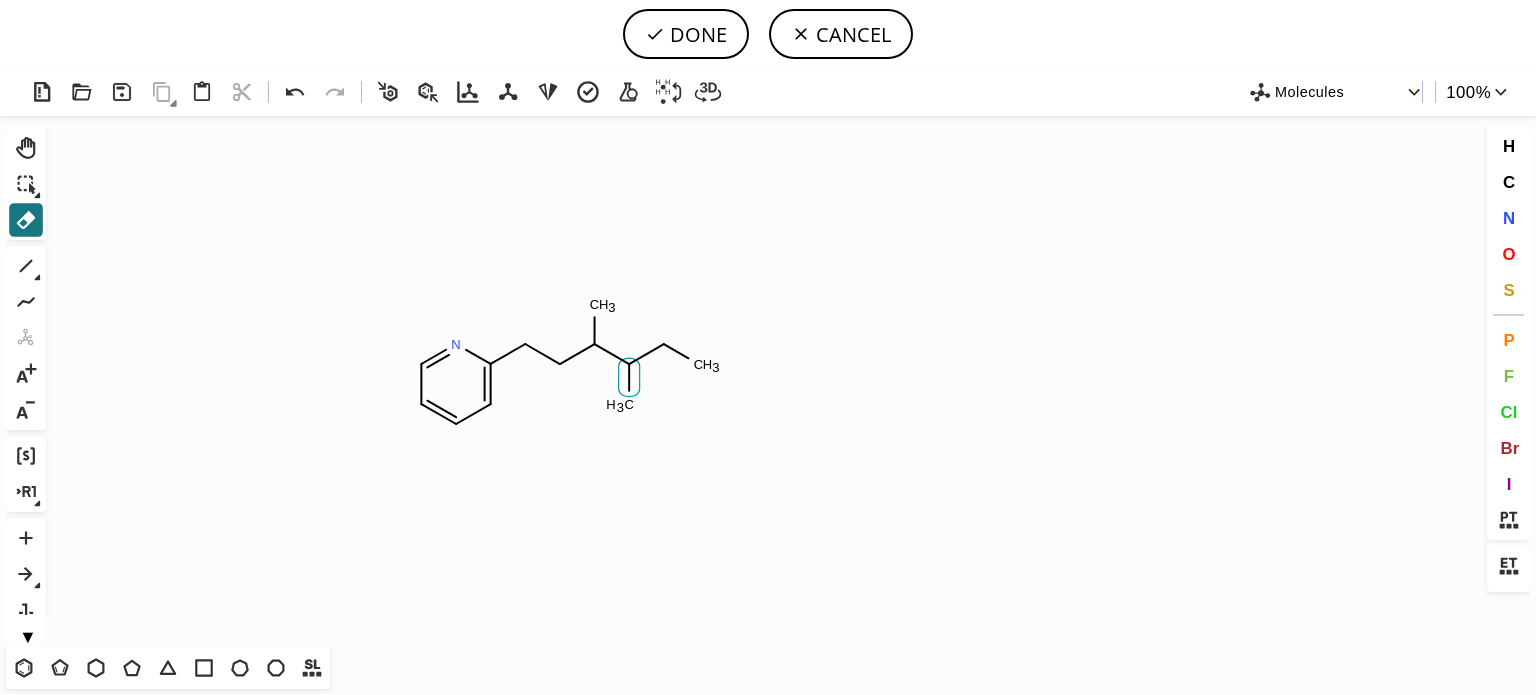 click 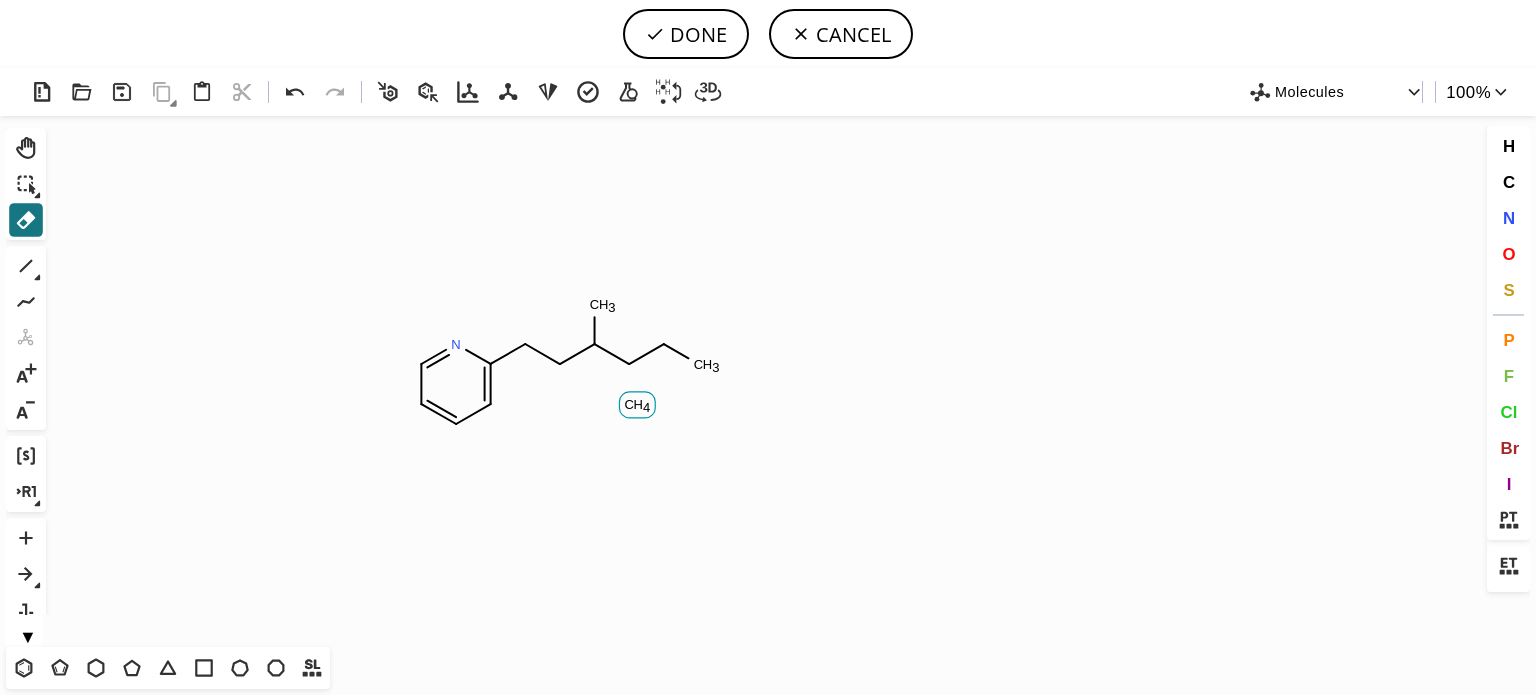 click on "C" 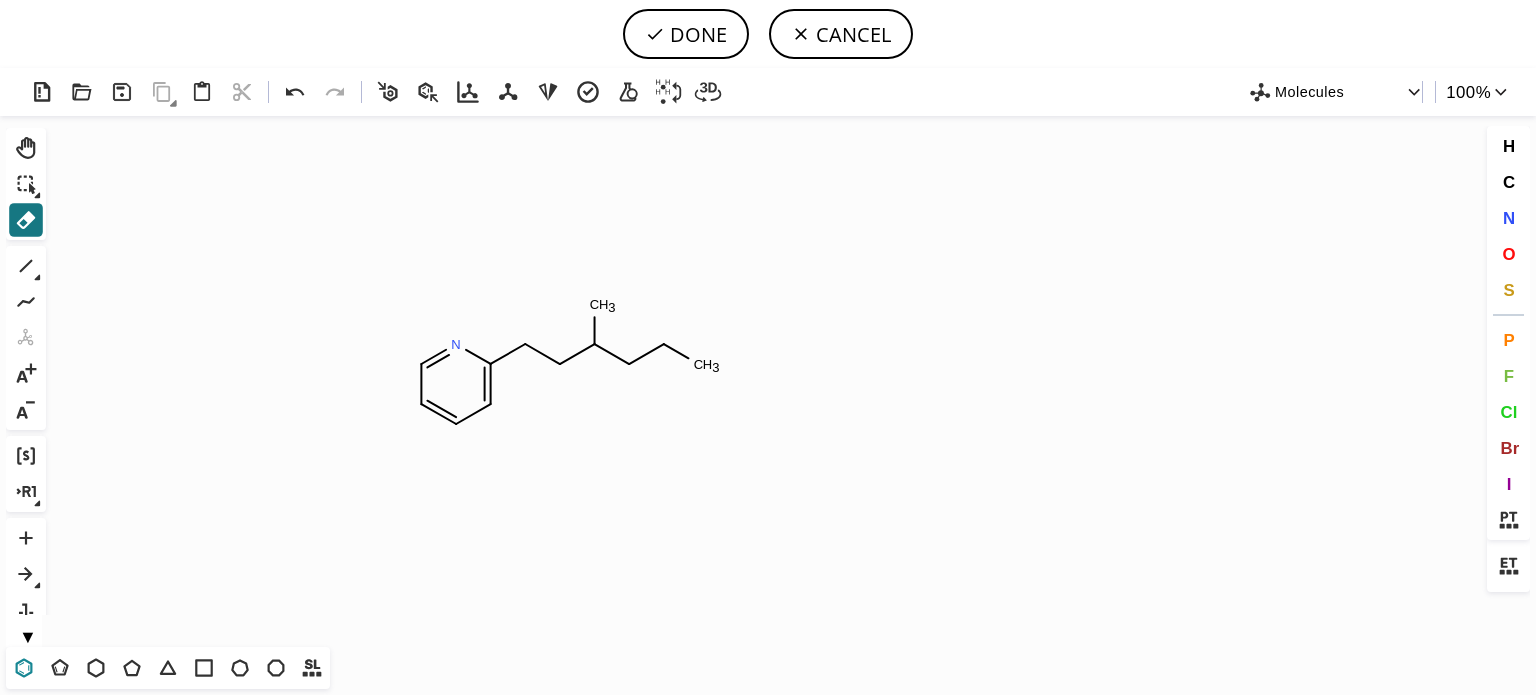 click 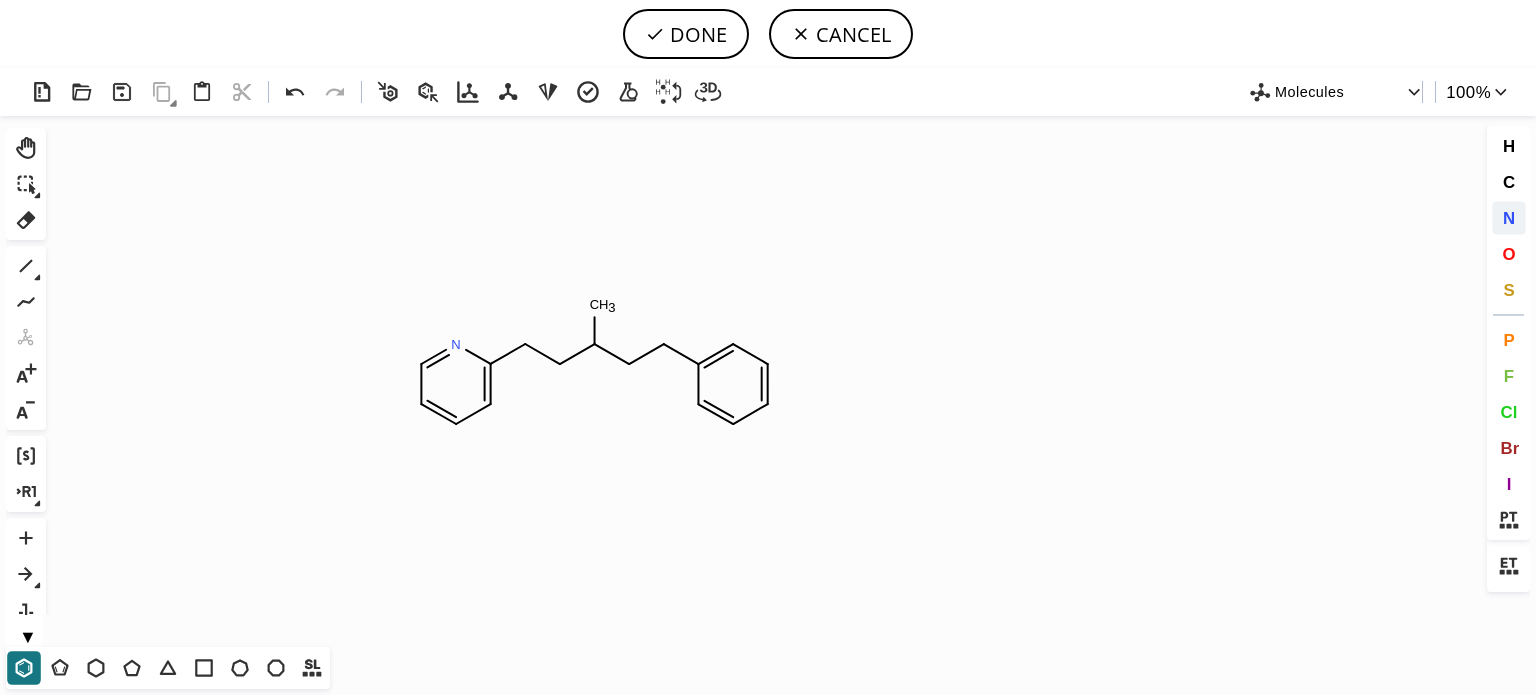 click on "N" at bounding box center [1508, 217] 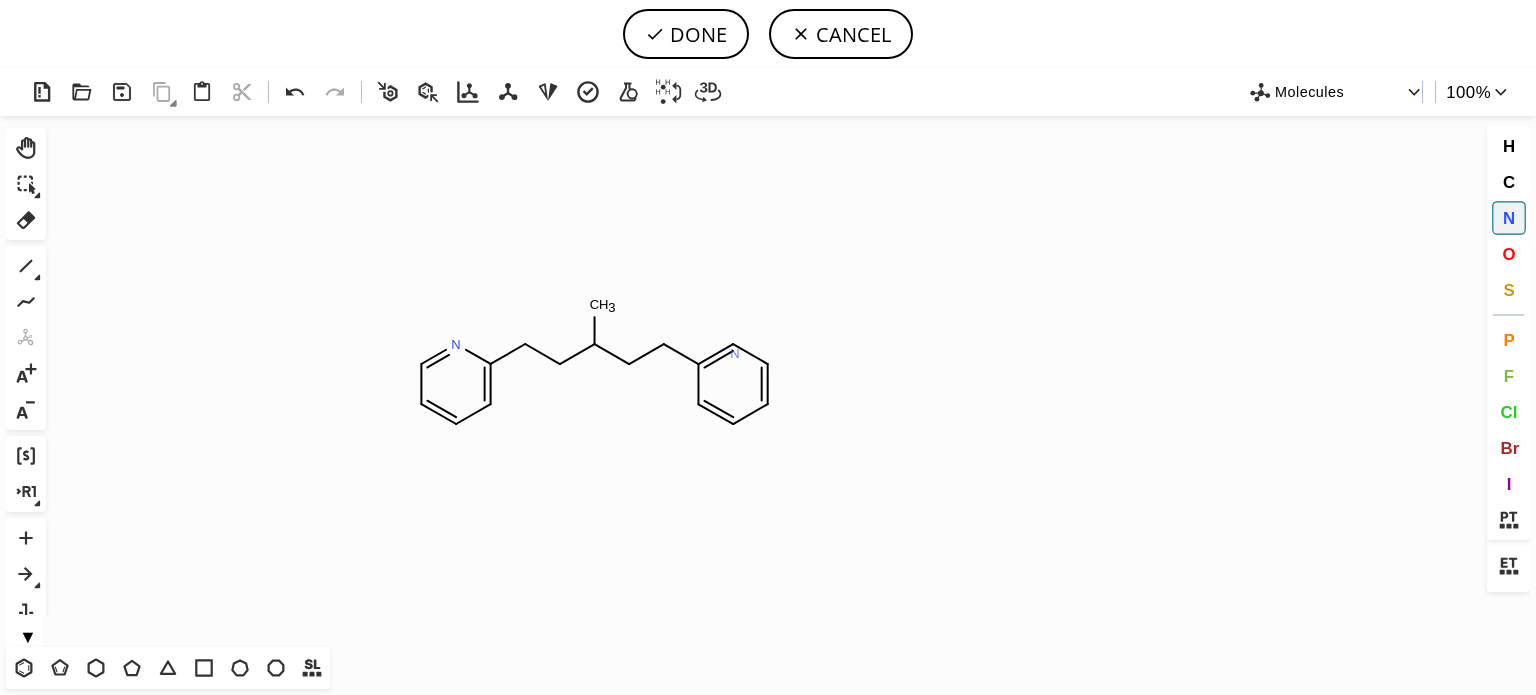 click on "N" 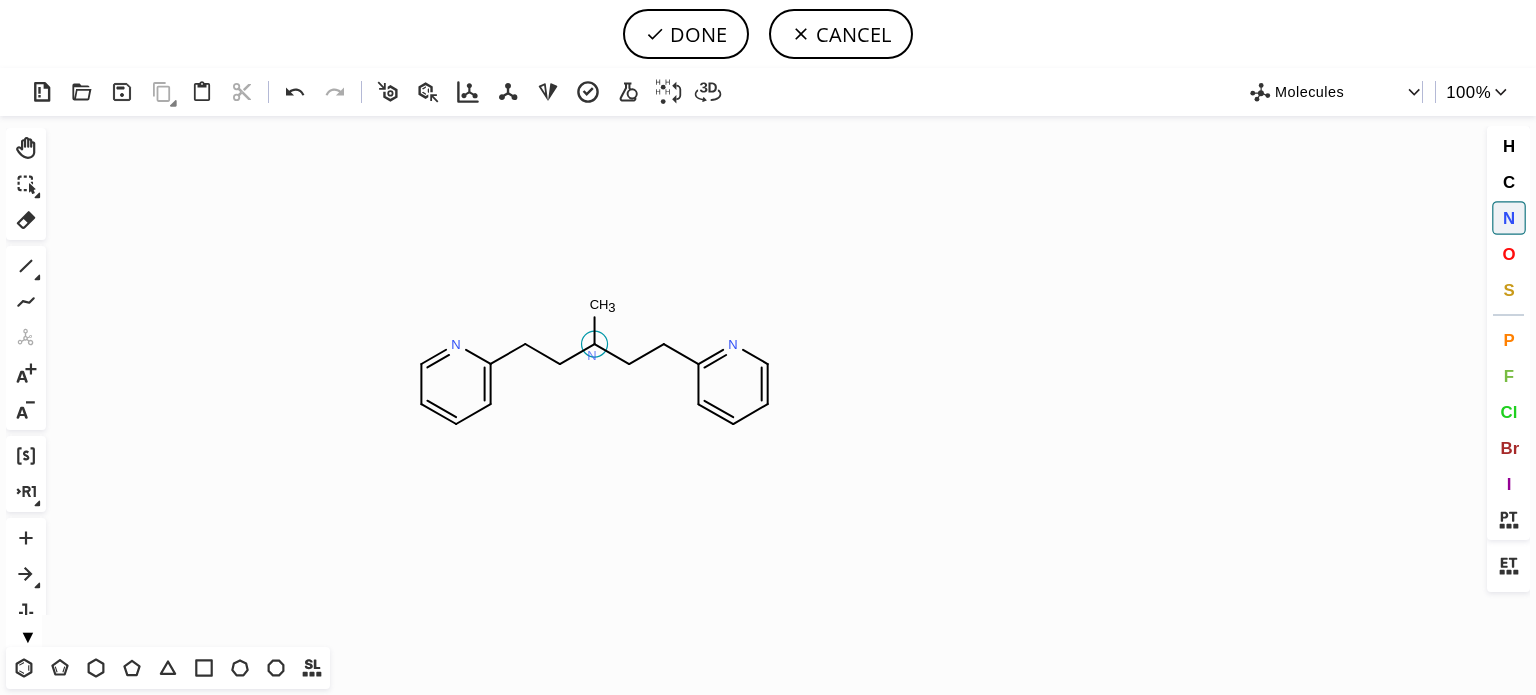click on "N" 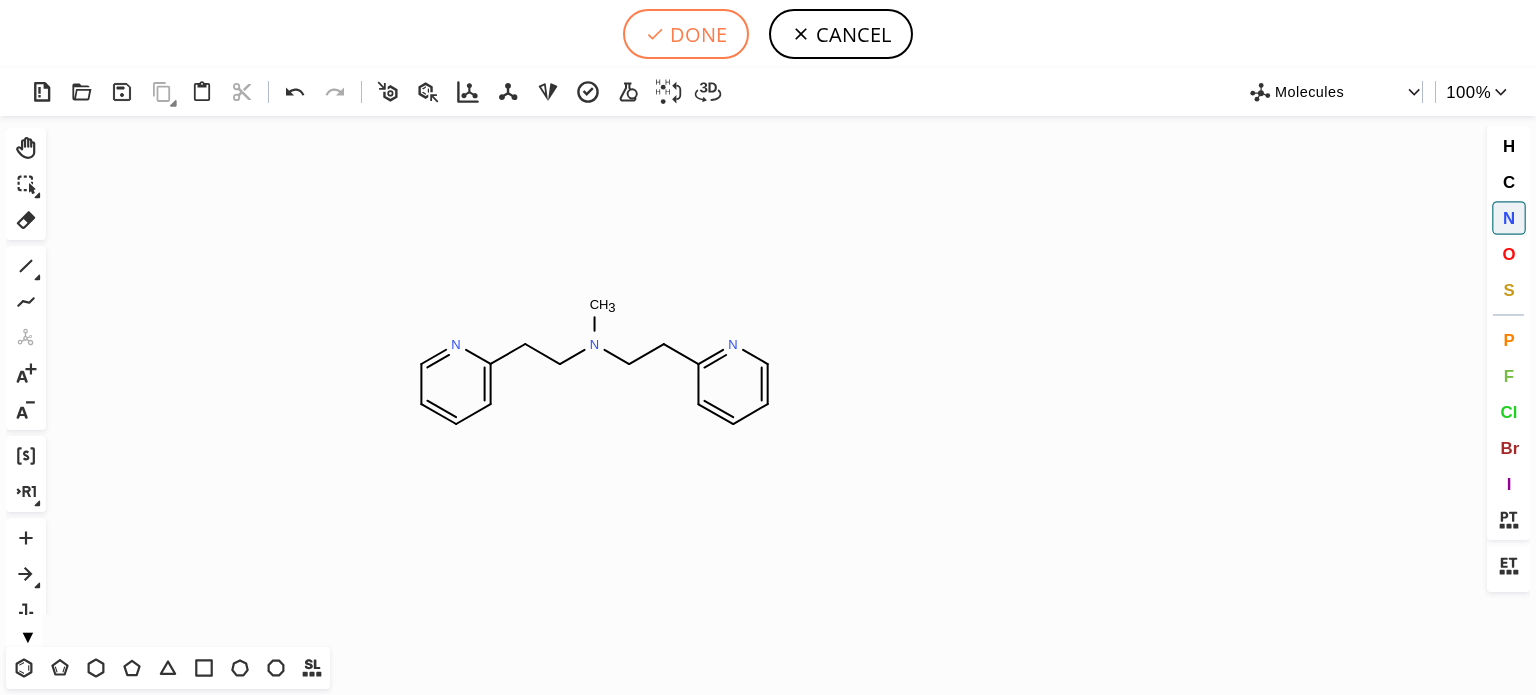 click on "DONE" at bounding box center (686, 34) 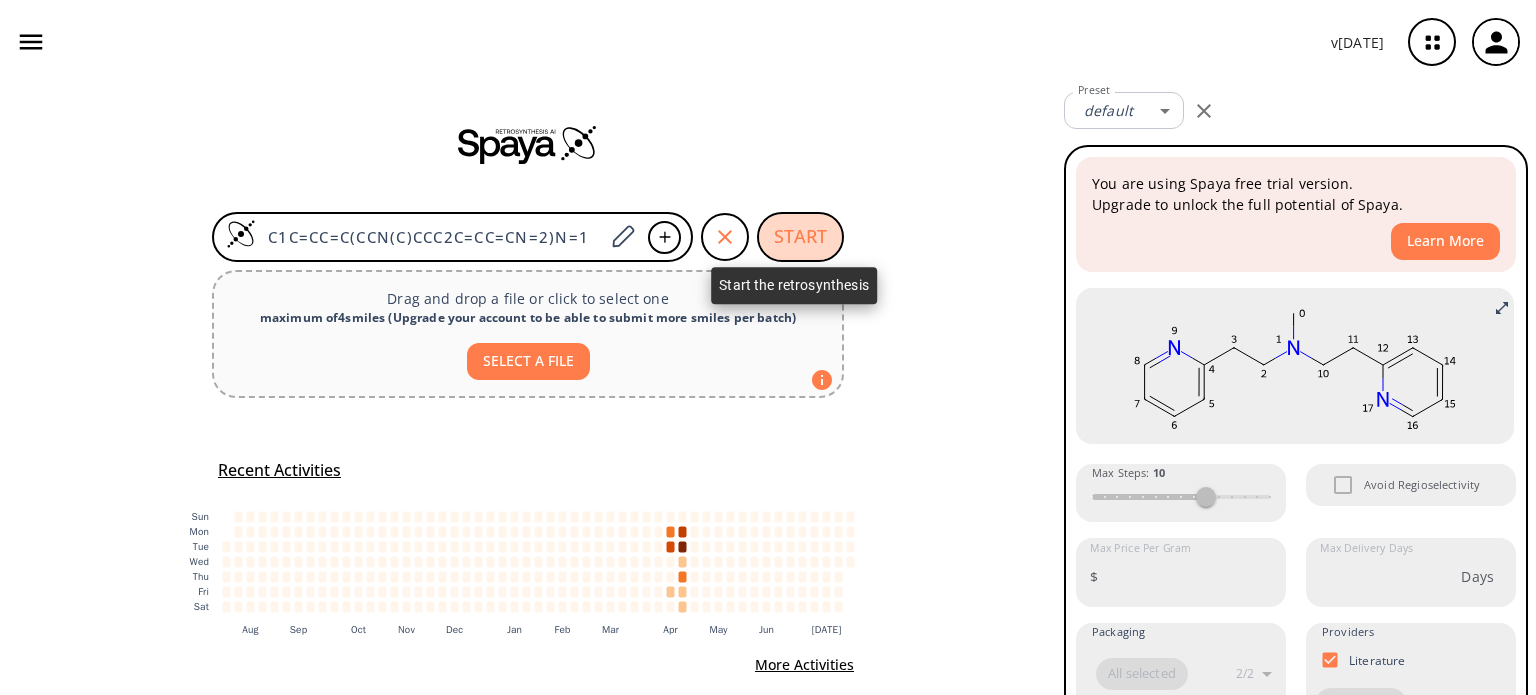 click on "START" at bounding box center (800, 237) 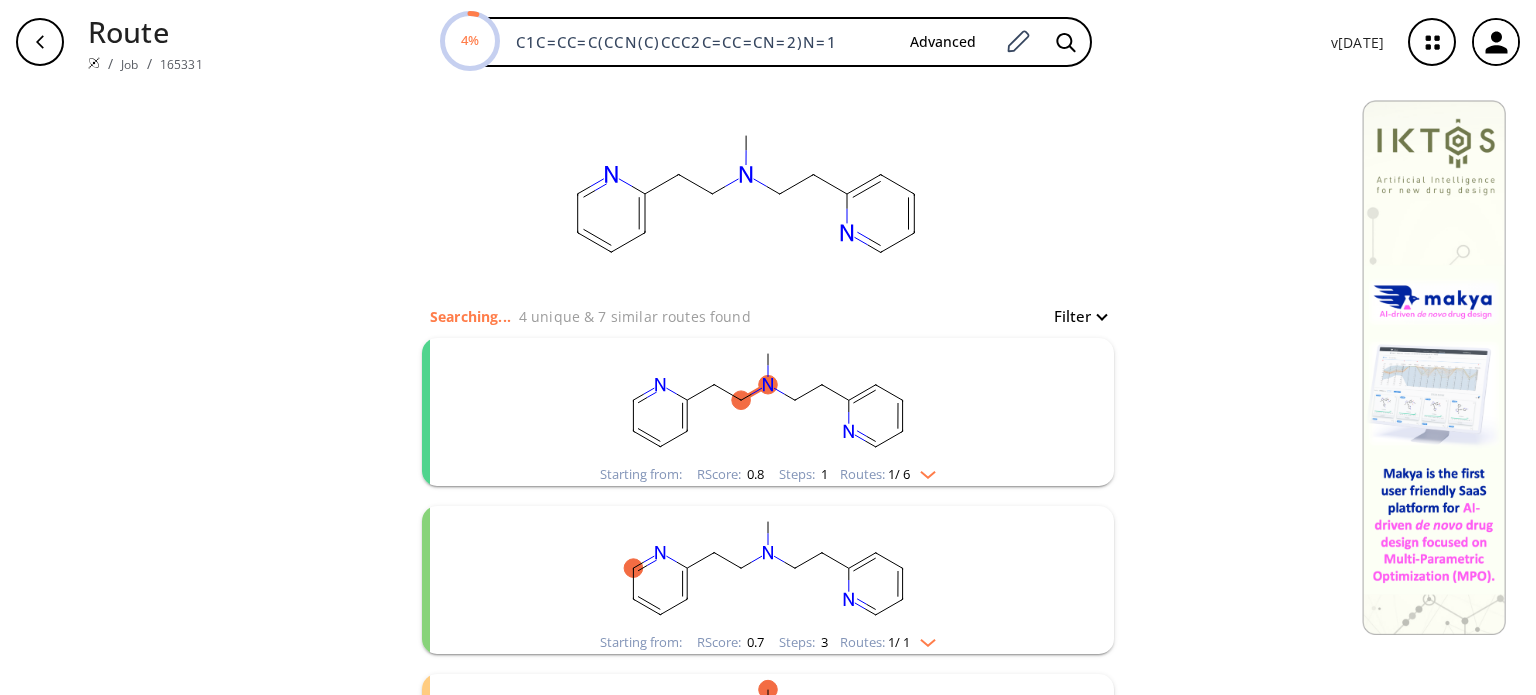 click at bounding box center [923, 471] 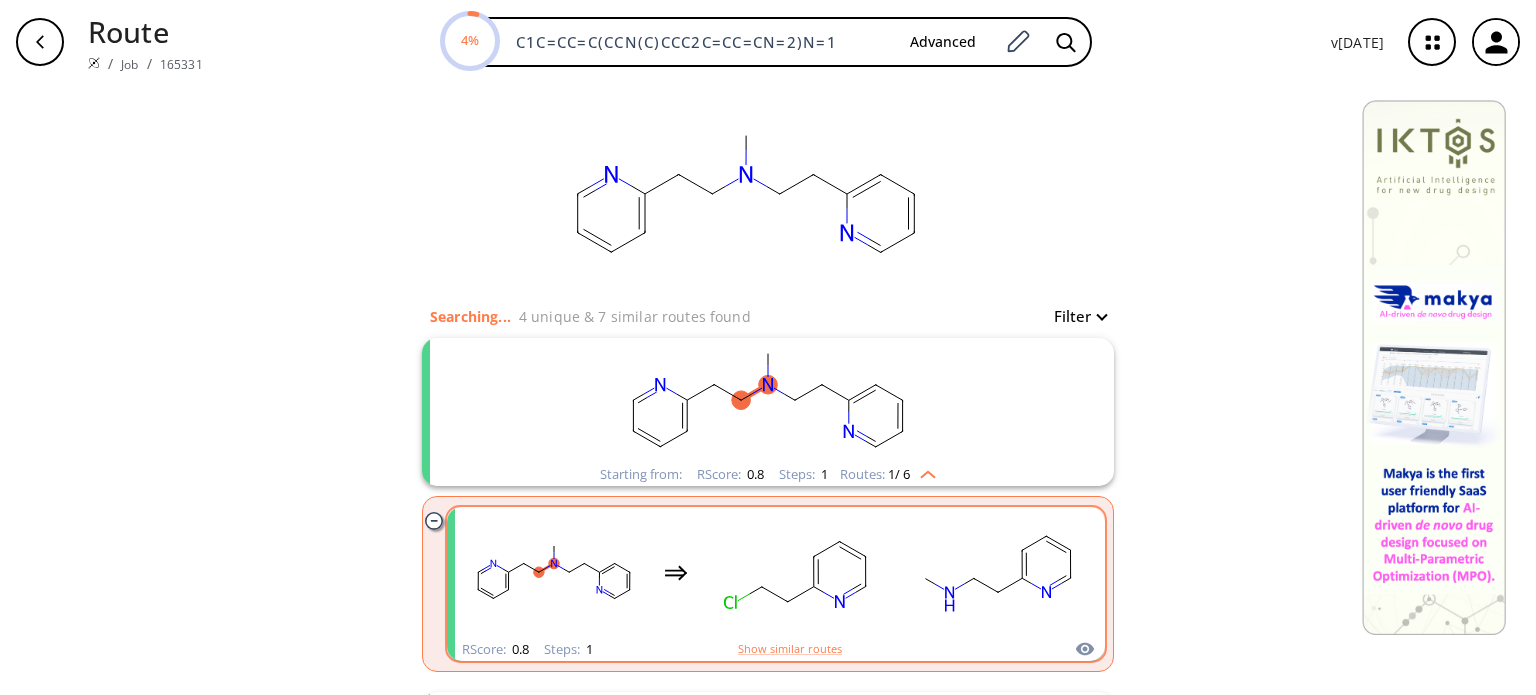click 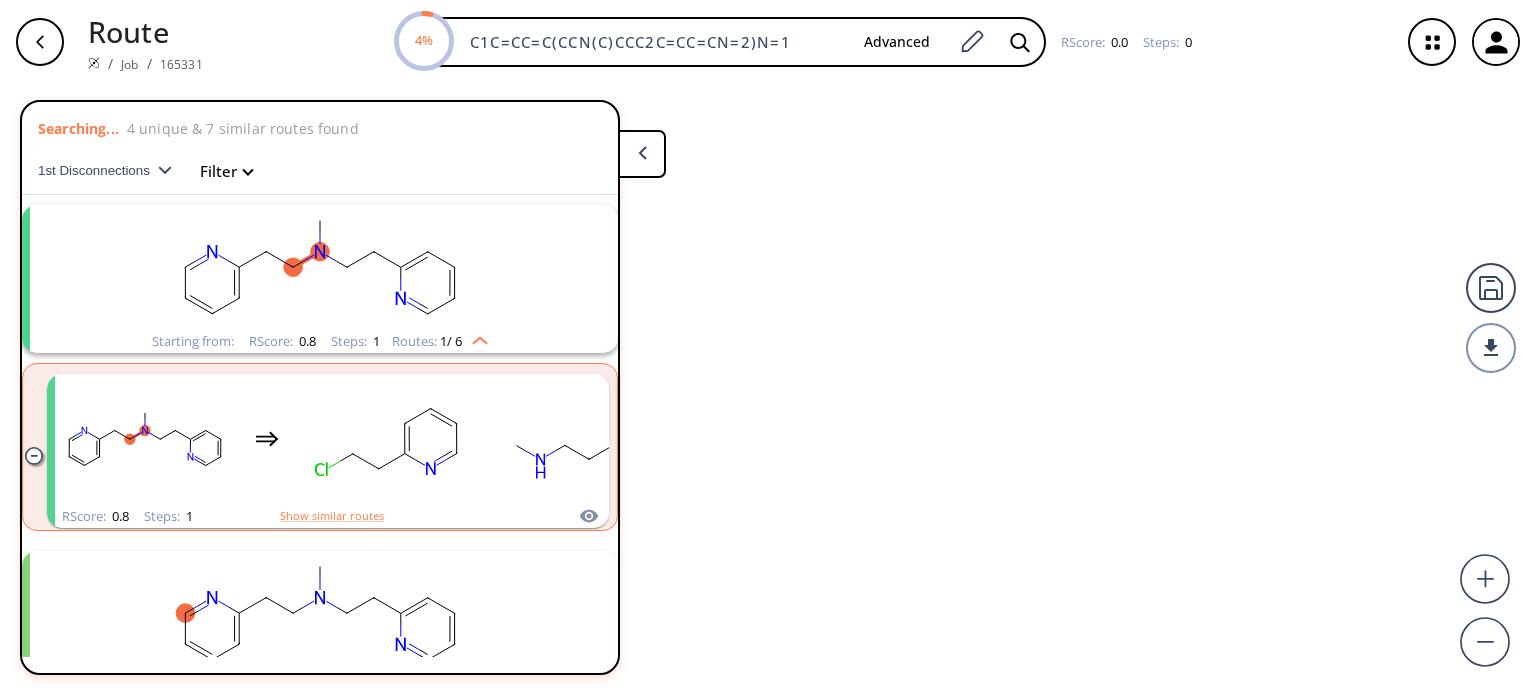 scroll, scrollTop: 44, scrollLeft: 0, axis: vertical 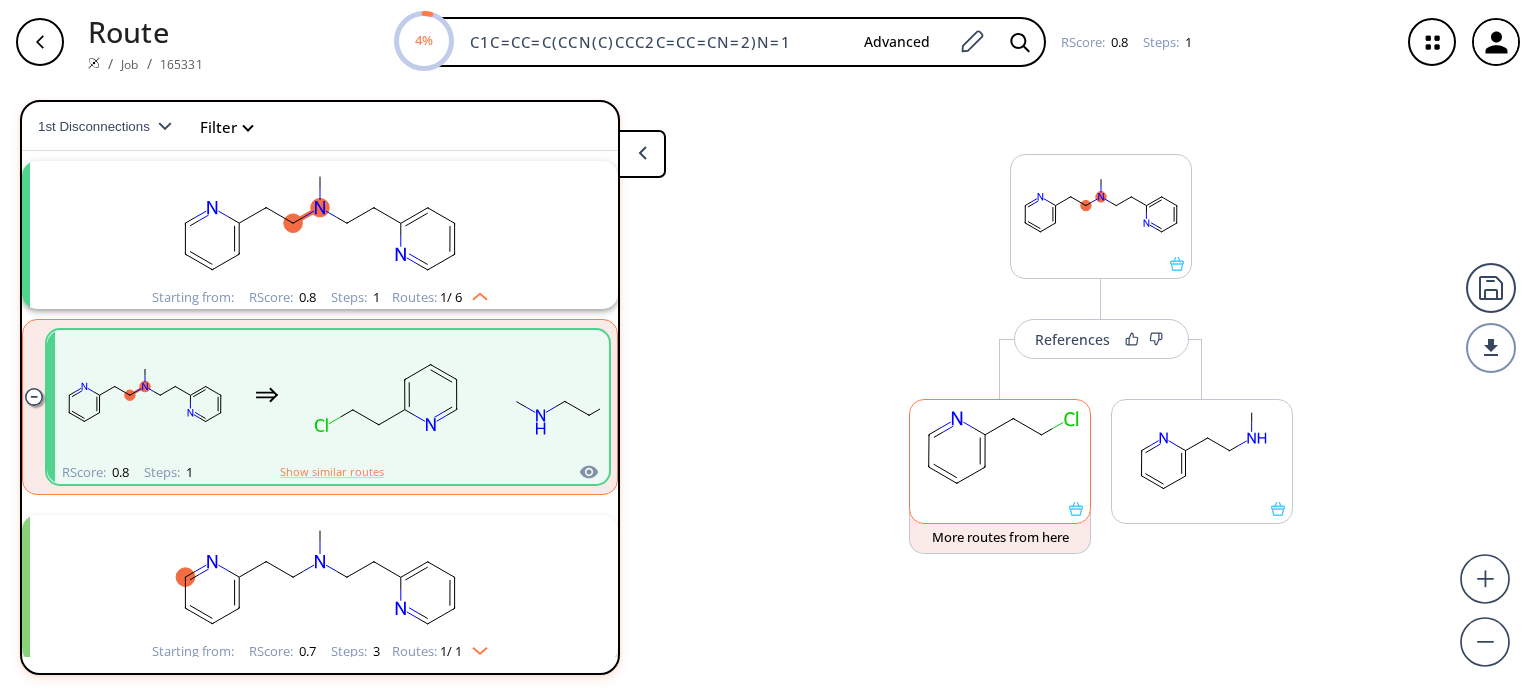 click 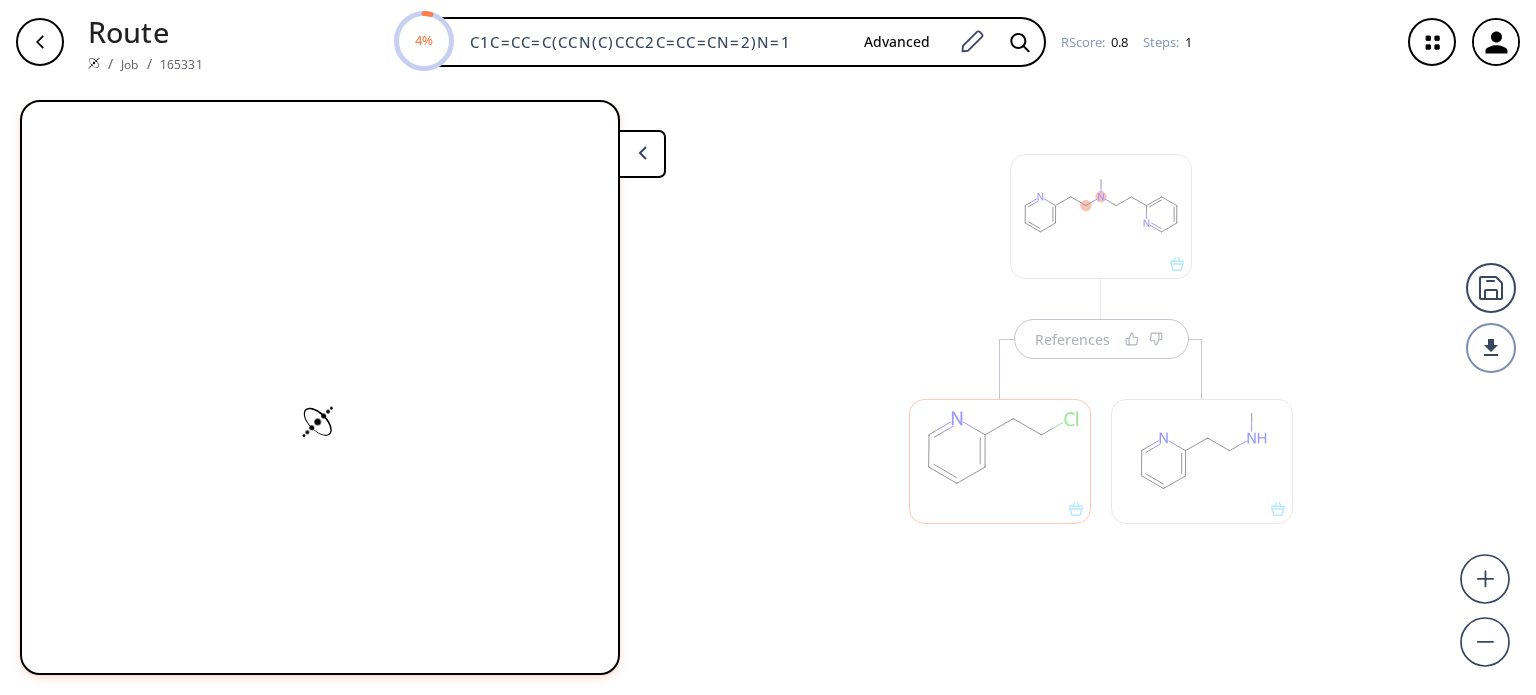 scroll, scrollTop: 0, scrollLeft: 0, axis: both 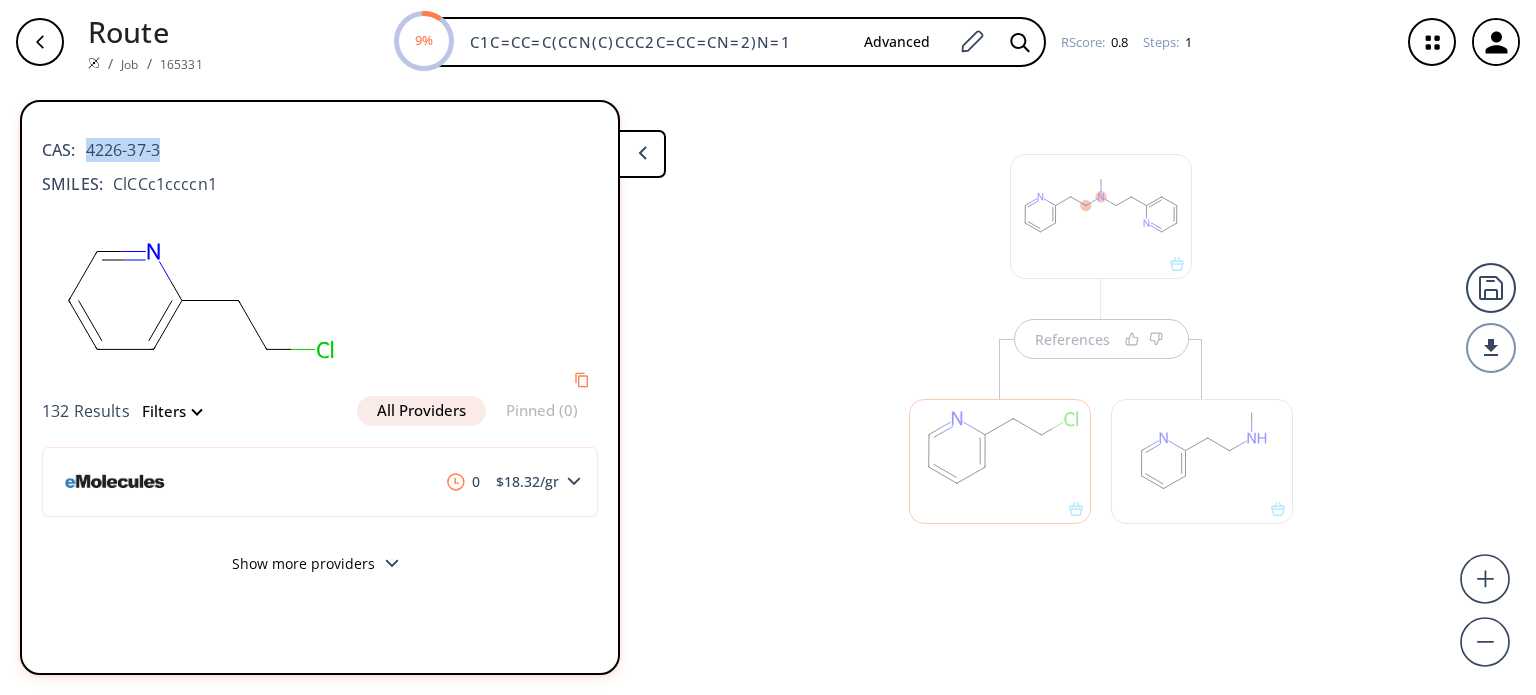 drag, startPoint x: 187, startPoint y: 155, endPoint x: 112, endPoint y: 194, distance: 84.53402 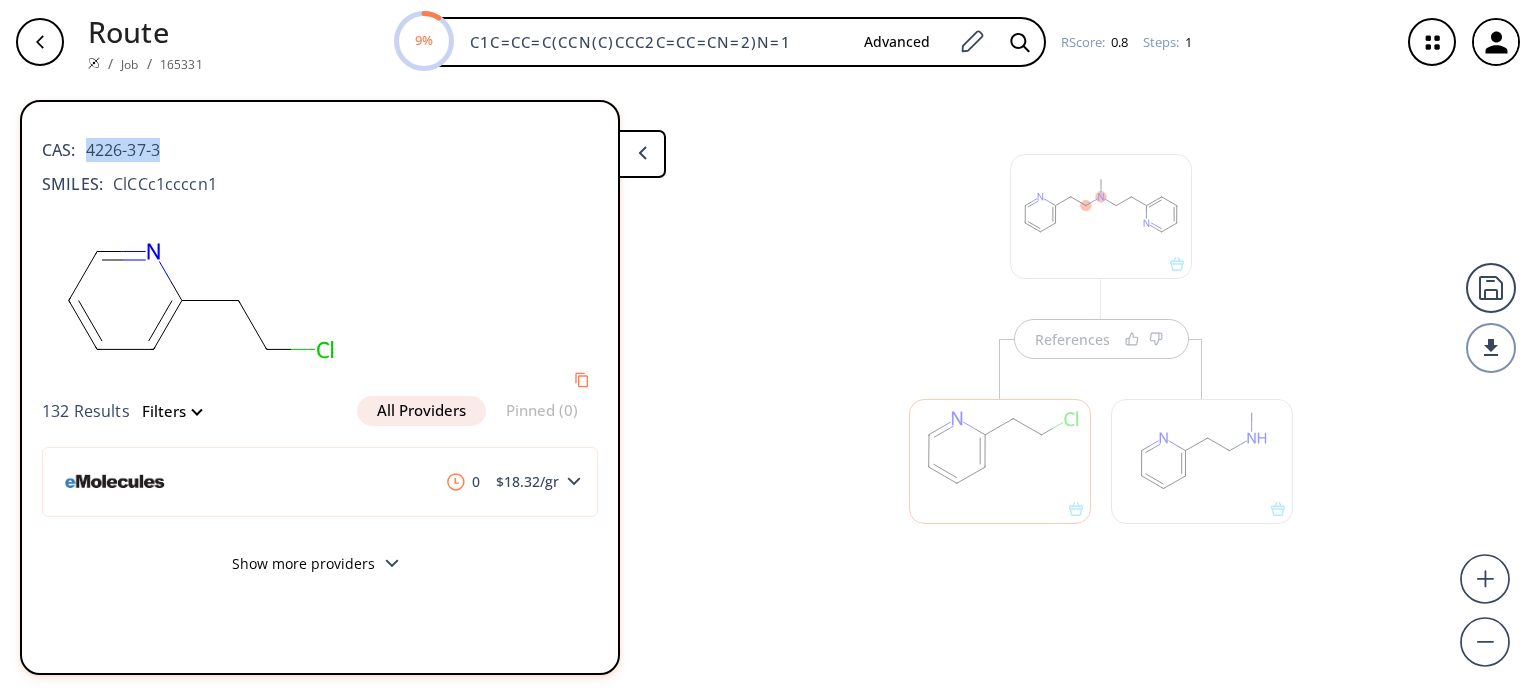 click on "CAS: 4226-37-3 SMILES: ClCCc1ccccn1" at bounding box center [320, 162] 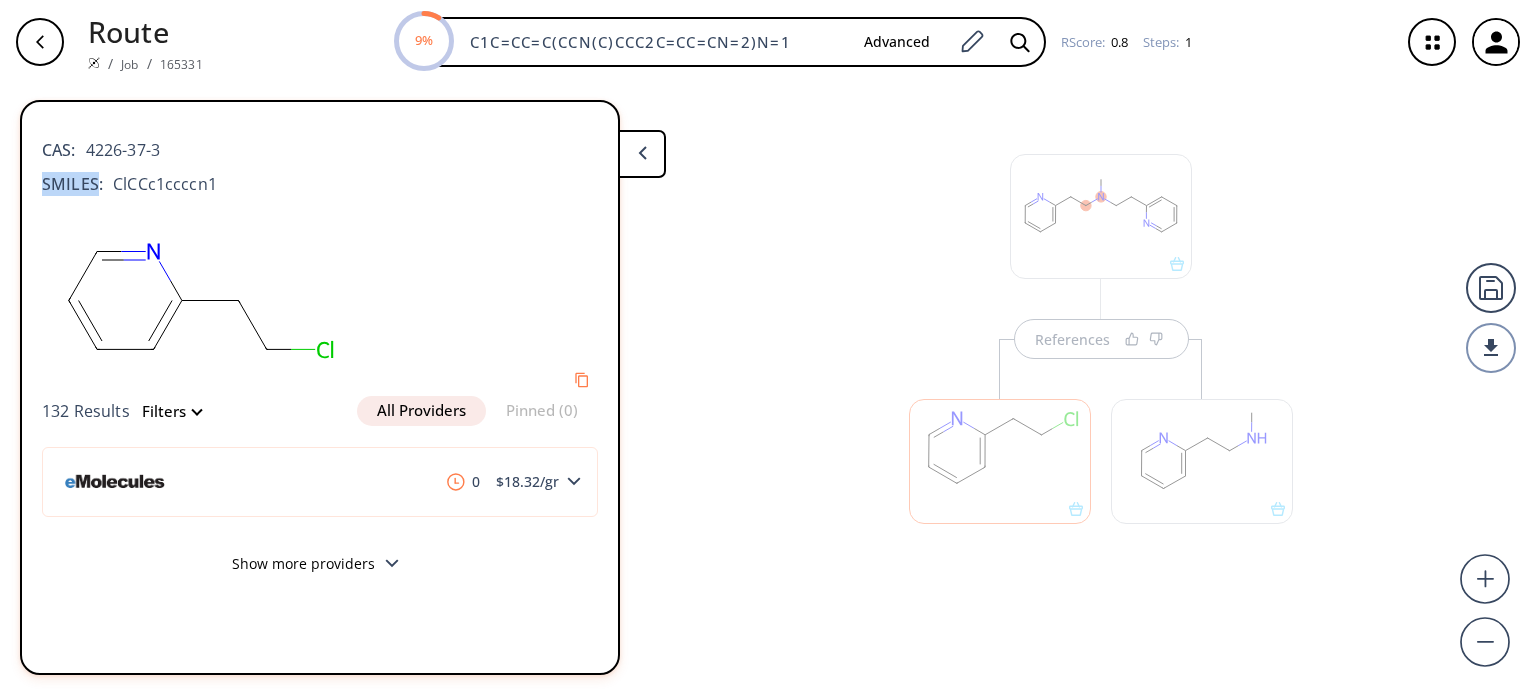 click on "CAS: 4226-37-3 SMILES: ClCCc1ccccn1" at bounding box center (320, 162) 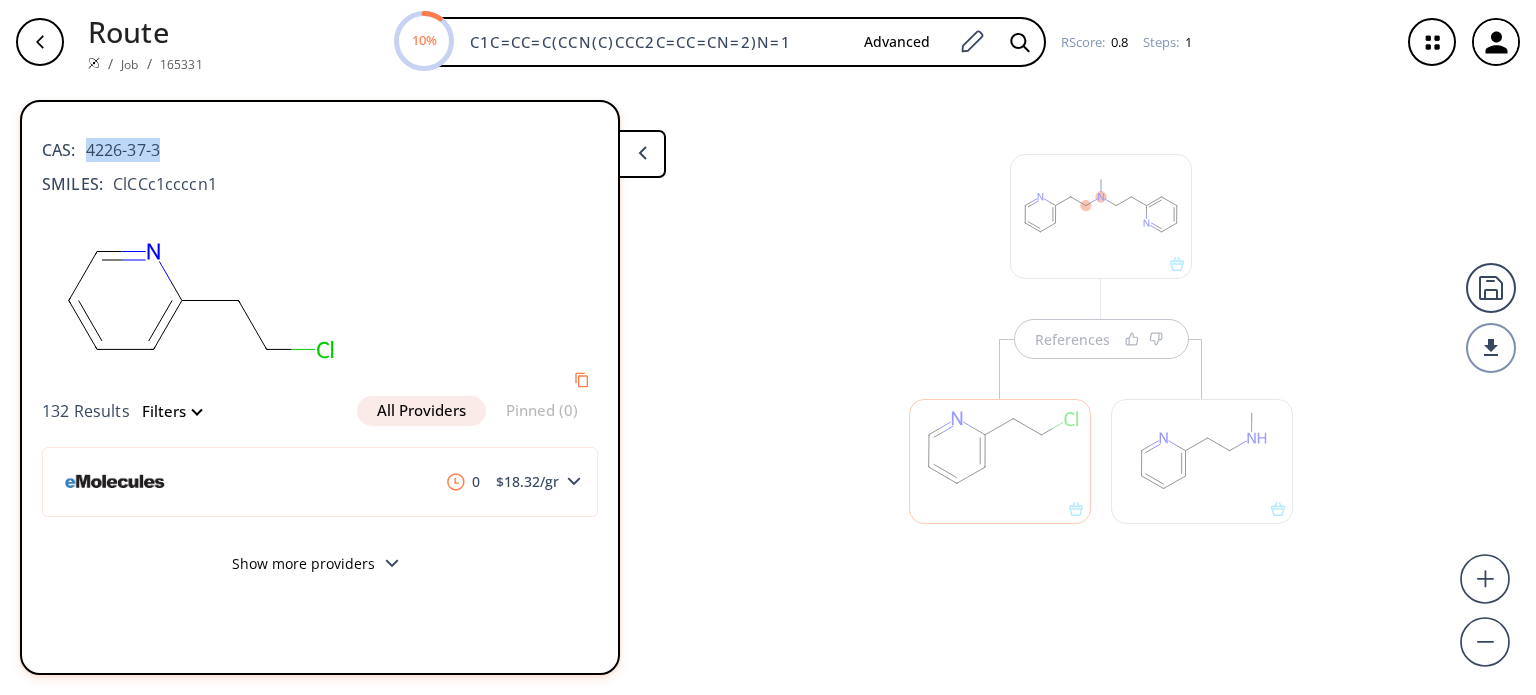 drag, startPoint x: 185, startPoint y: 149, endPoint x: 88, endPoint y: 148, distance: 97.00516 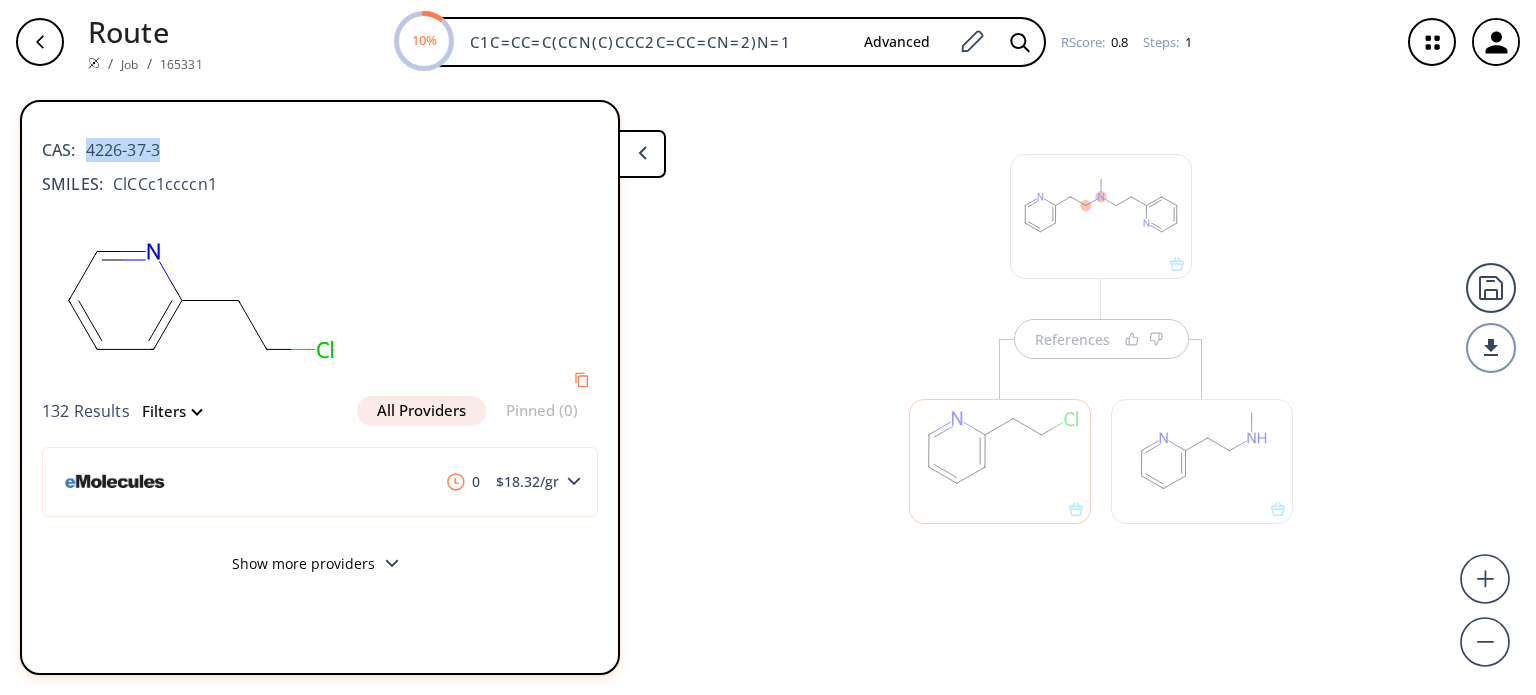 click on "CAS: 4226-37-3" at bounding box center (320, 140) 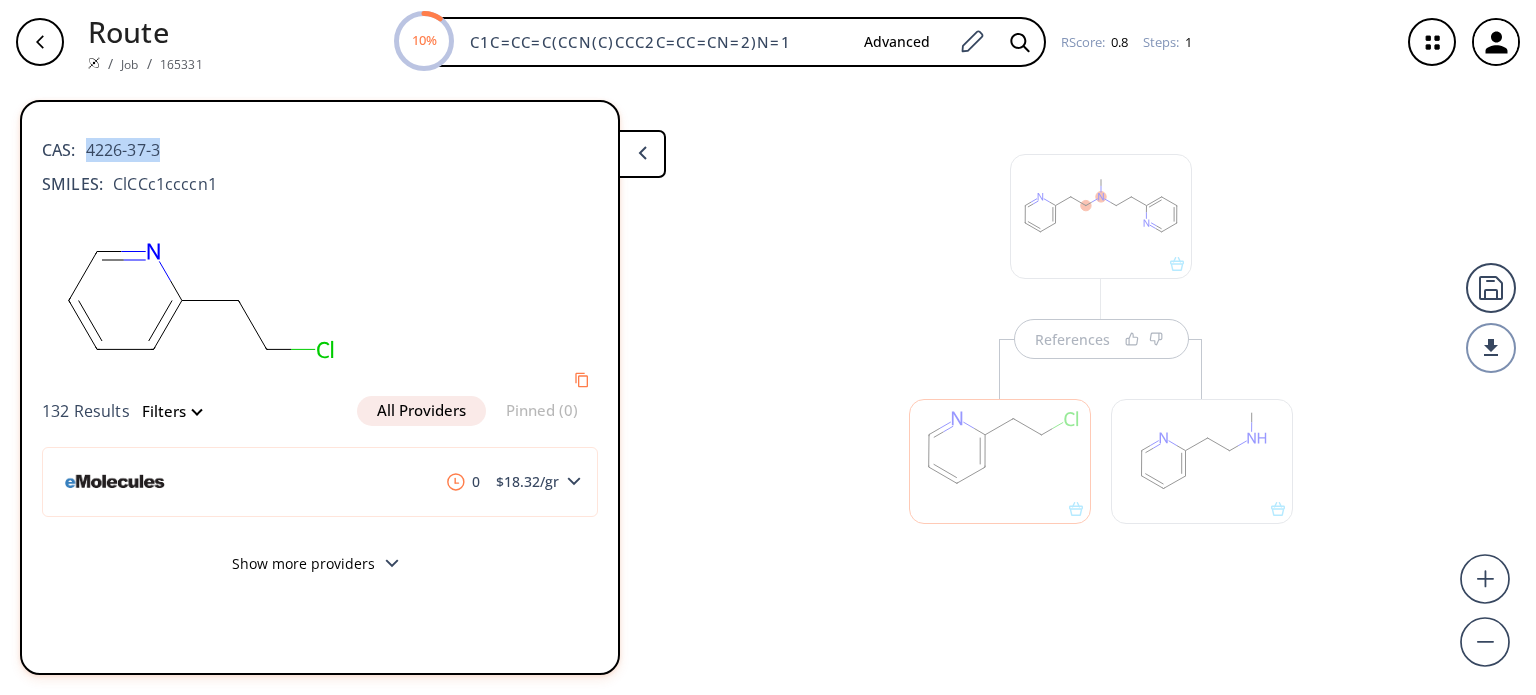 copy on "4226-37-3" 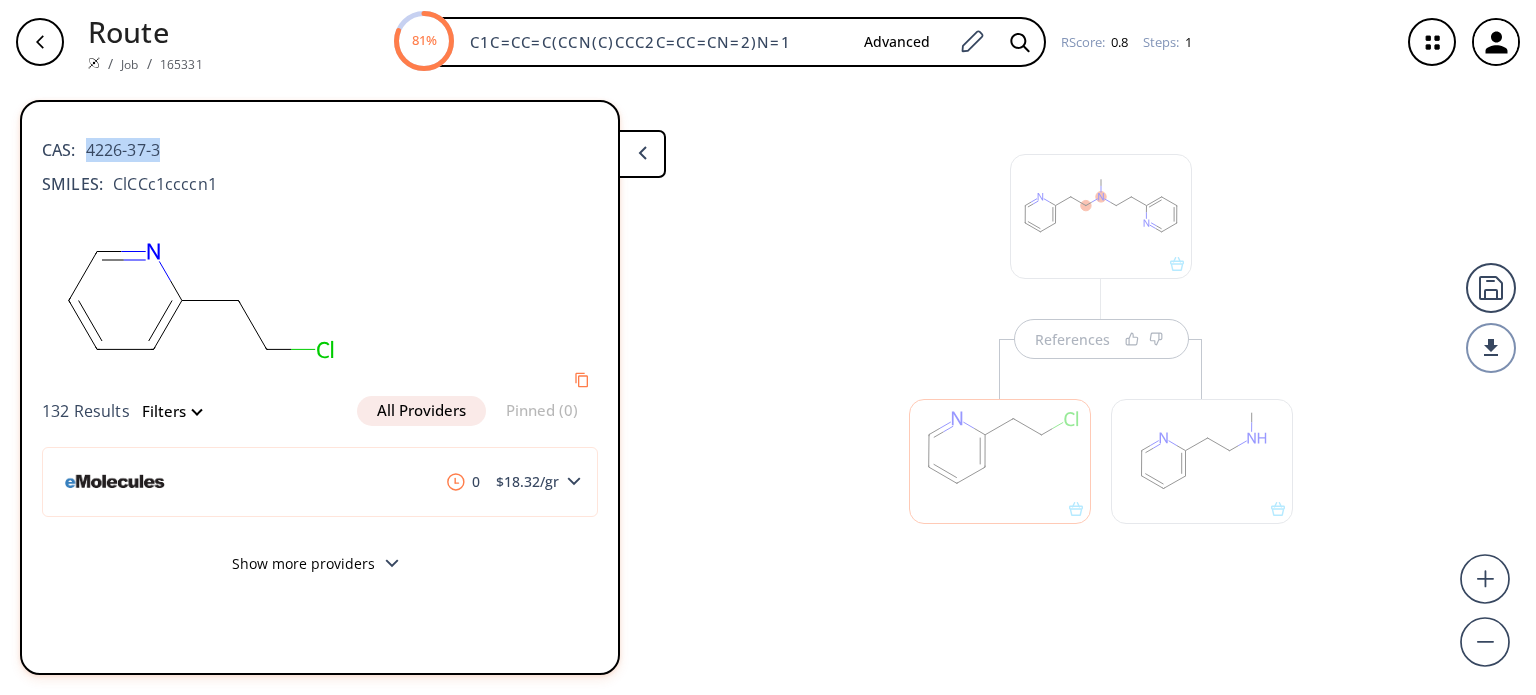 click on "References" at bounding box center [1101, 319] 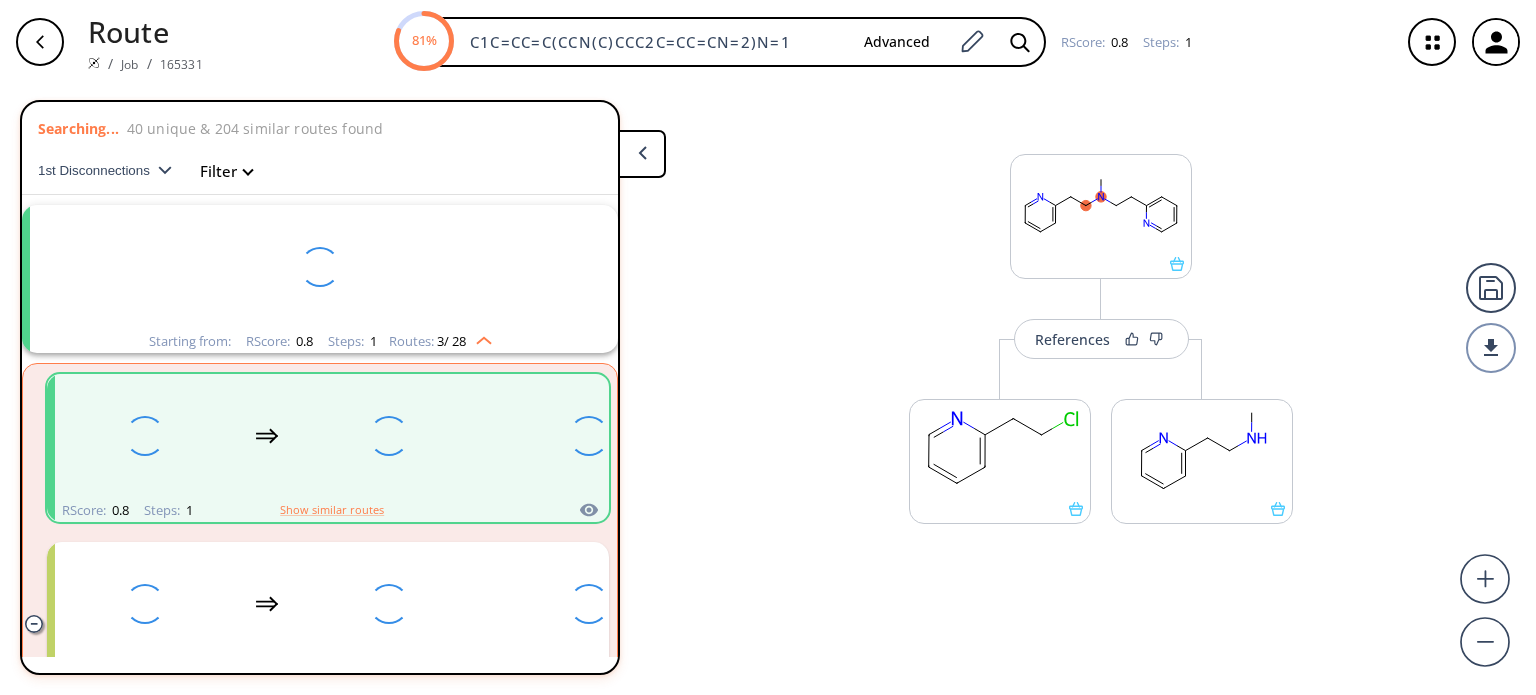 scroll, scrollTop: 44, scrollLeft: 0, axis: vertical 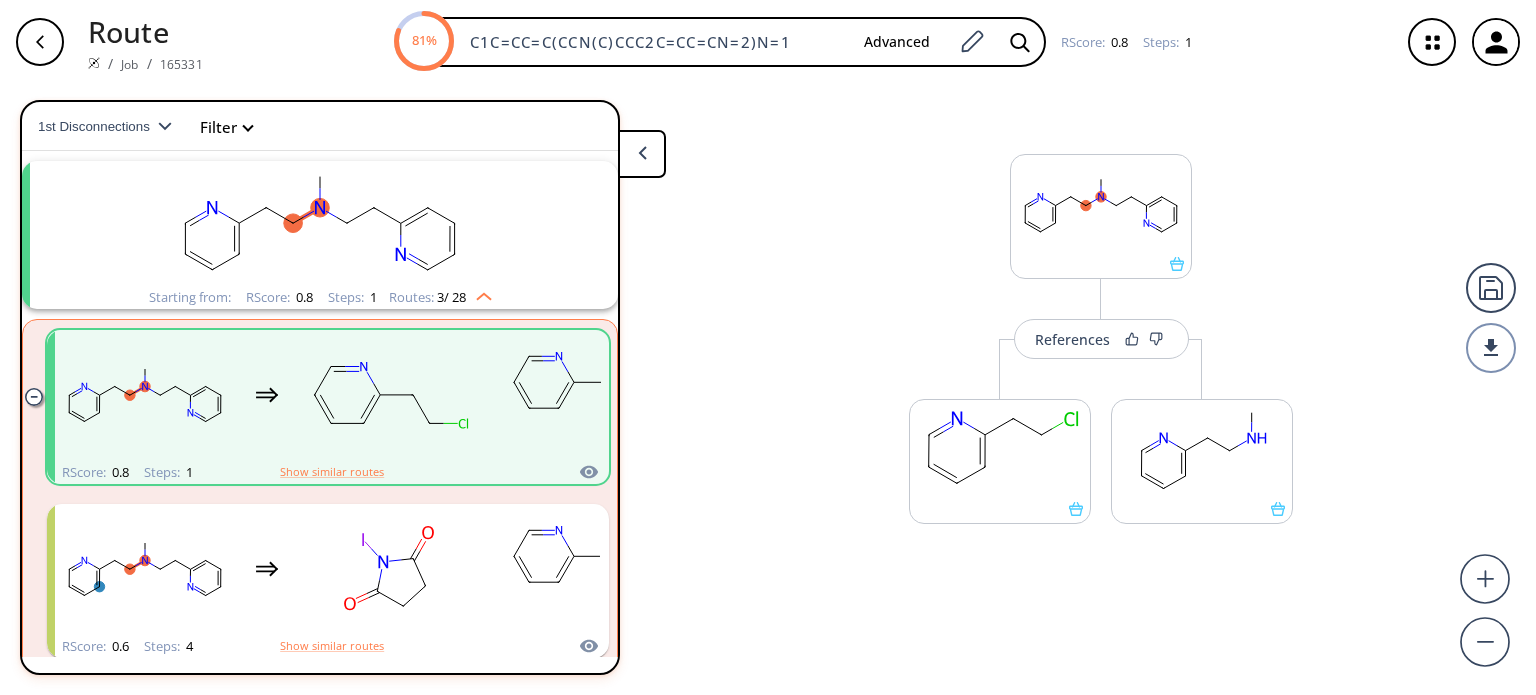 click on "References" at bounding box center [1072, 339] 